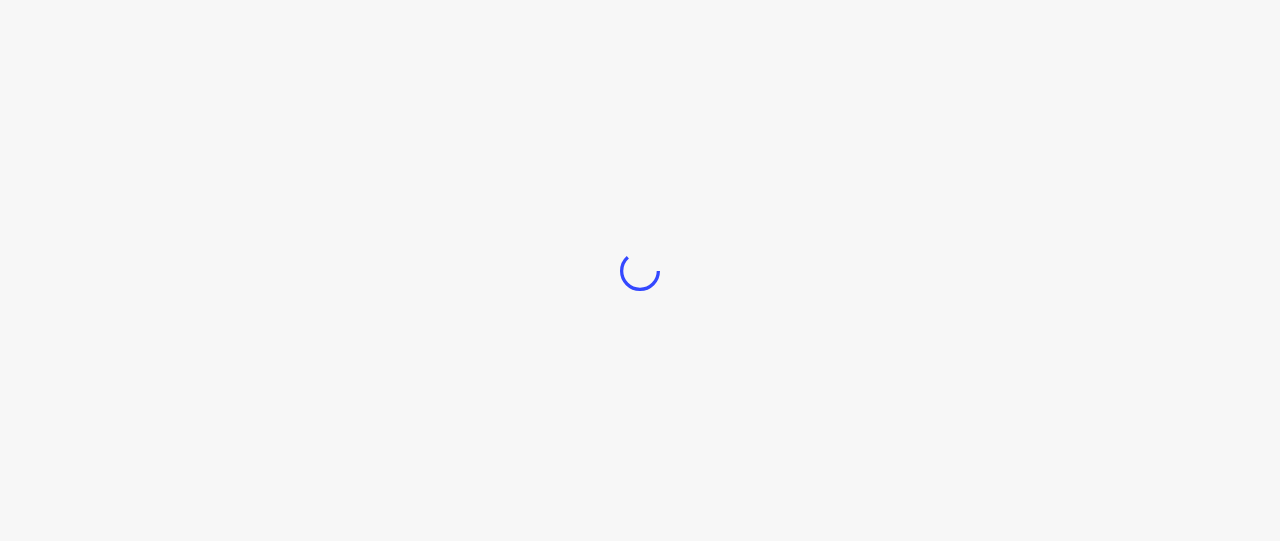 scroll, scrollTop: 0, scrollLeft: 0, axis: both 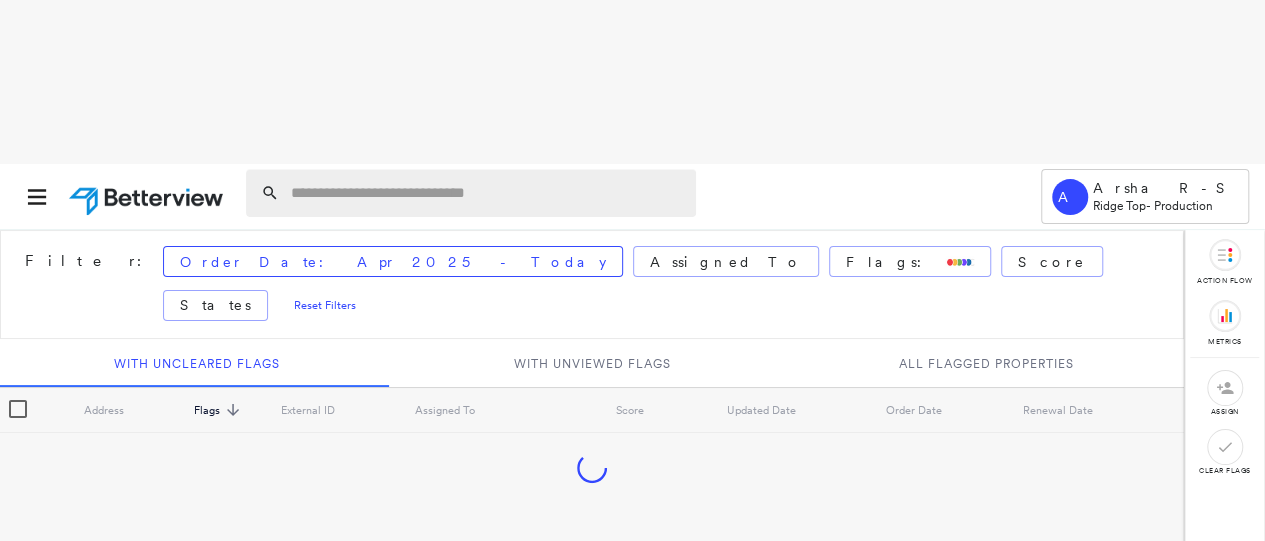 click at bounding box center [487, 193] 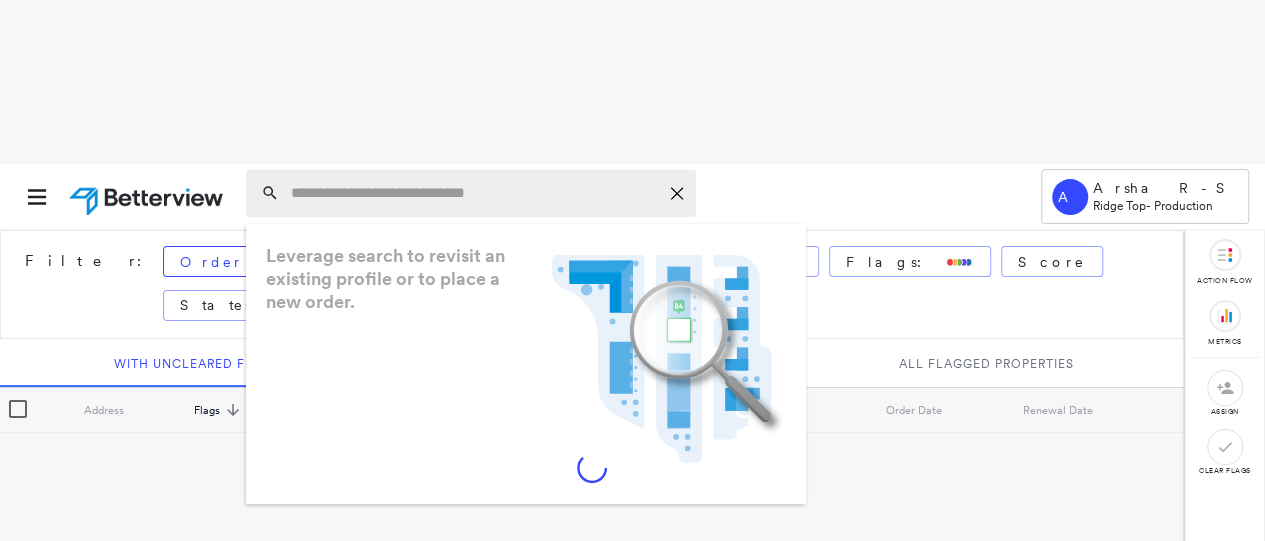 paste on "**********" 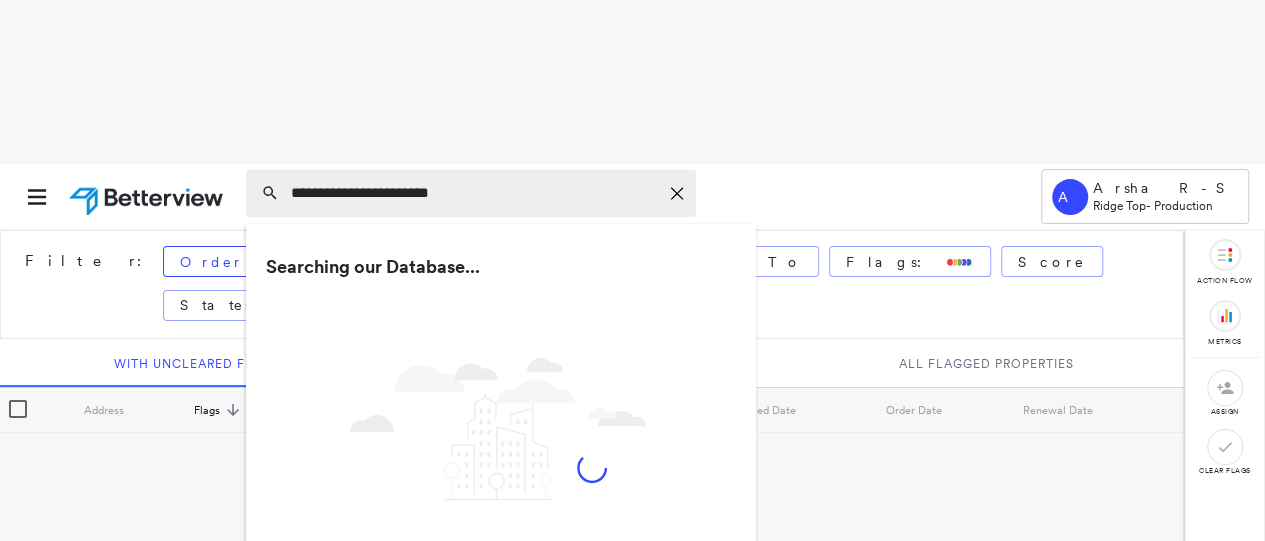 type on "**********" 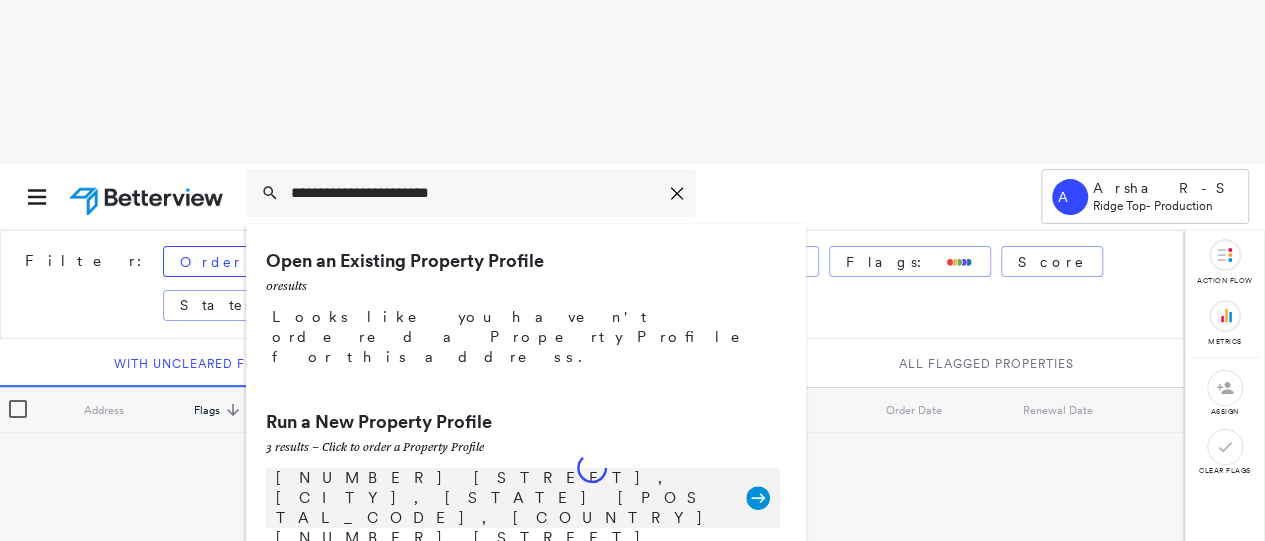 click on "[NUMBER] [STREET], [CITY], [STATE] [POSTAL_CODE], [COUNTRY]" at bounding box center [501, 498] 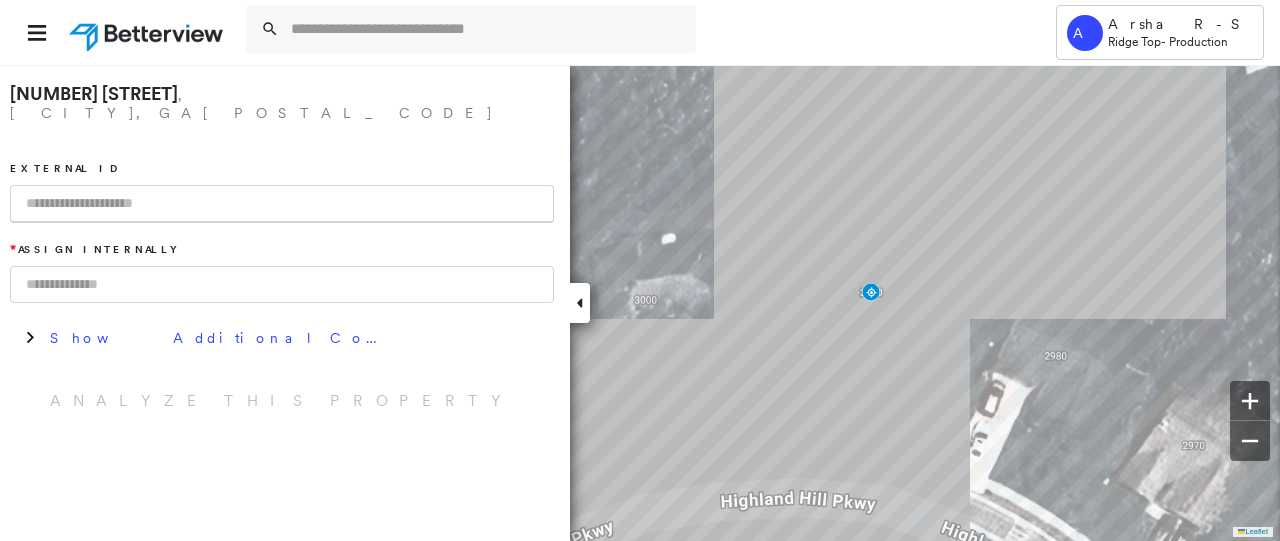 click at bounding box center [282, 204] 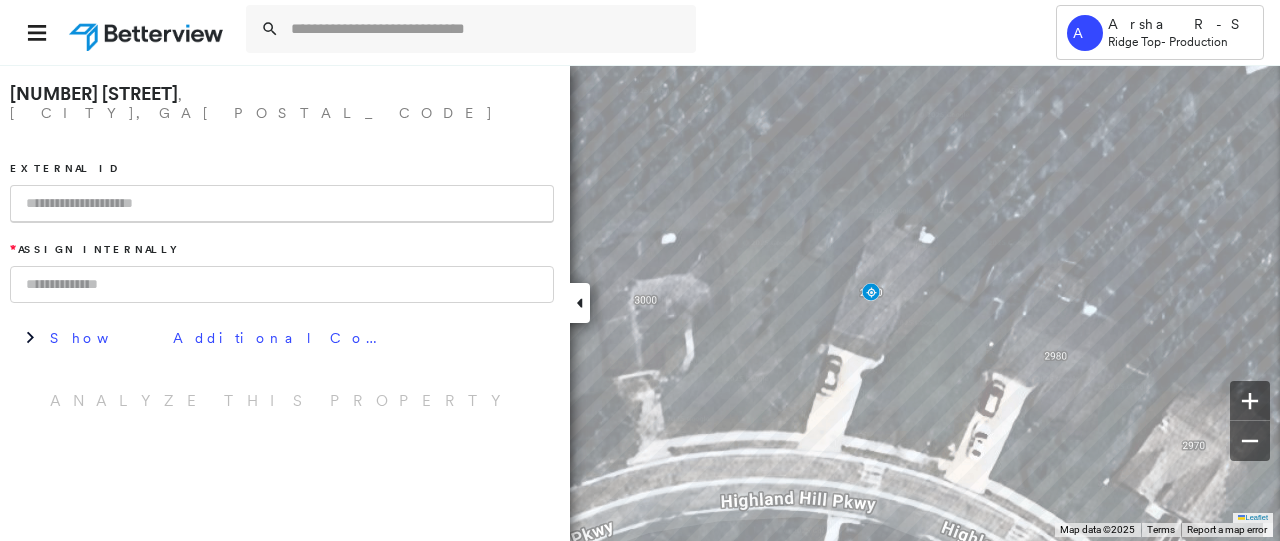 paste on "**********" 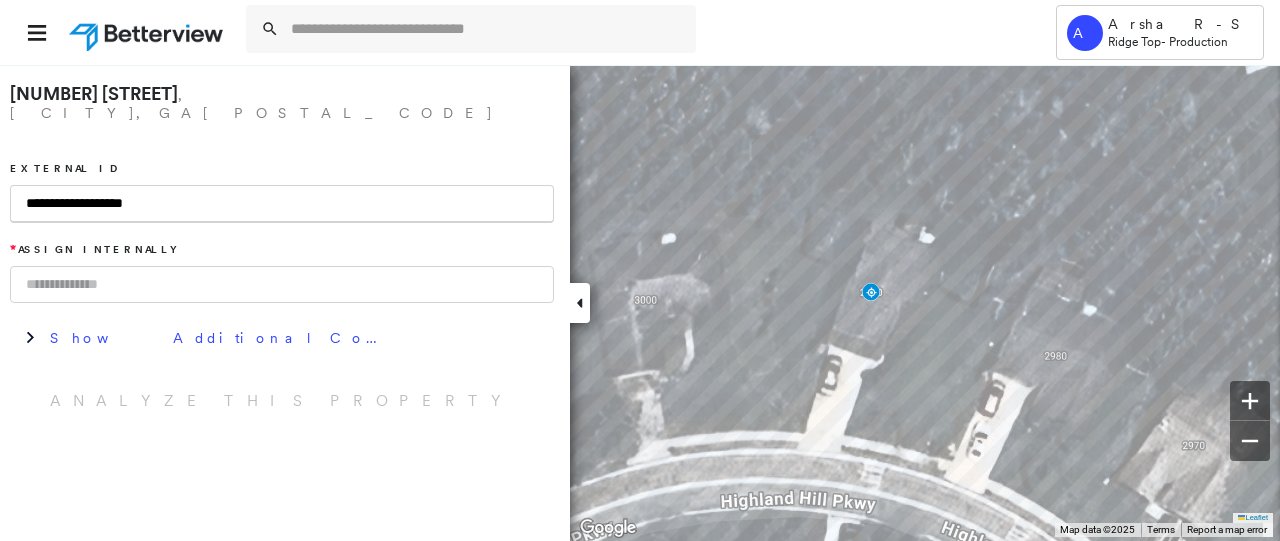 type on "**********" 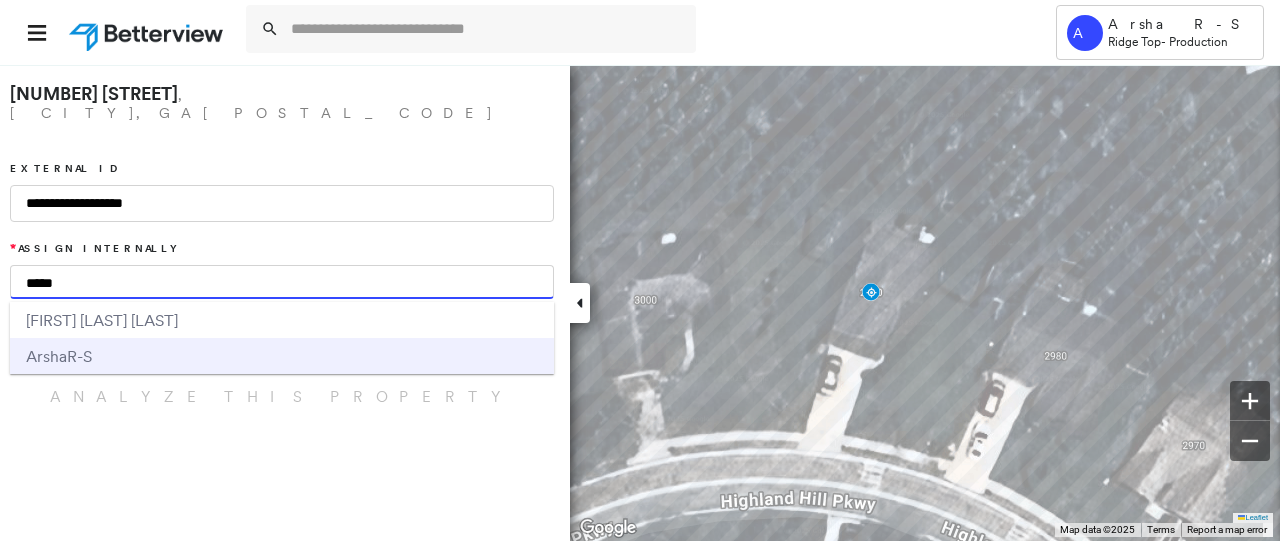 type on "*****" 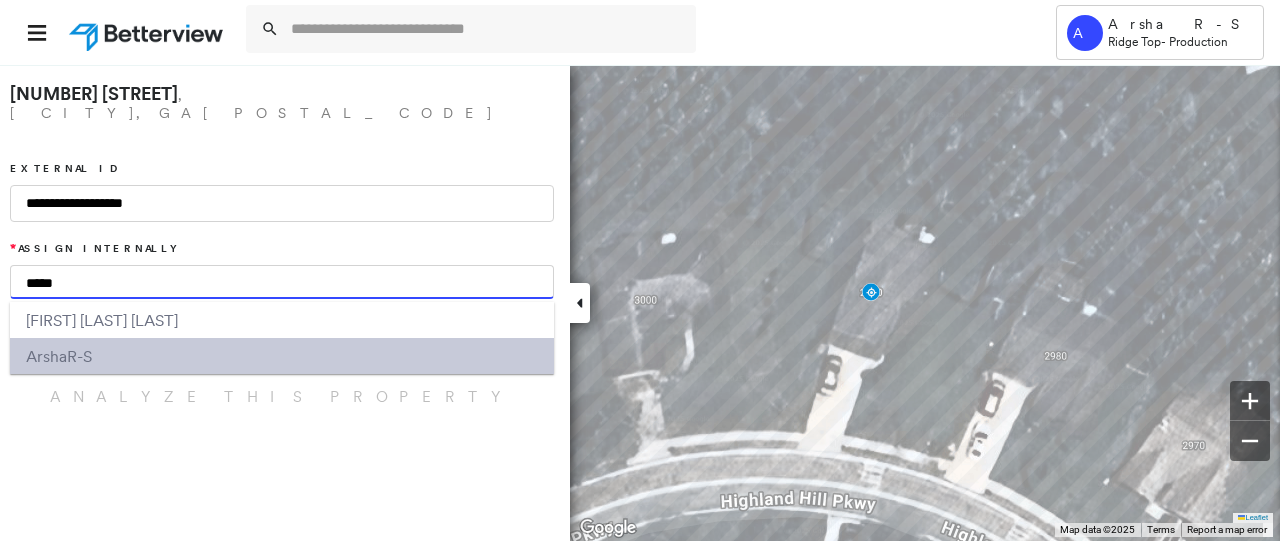 click on "Arsha  R-S" at bounding box center [282, 356] 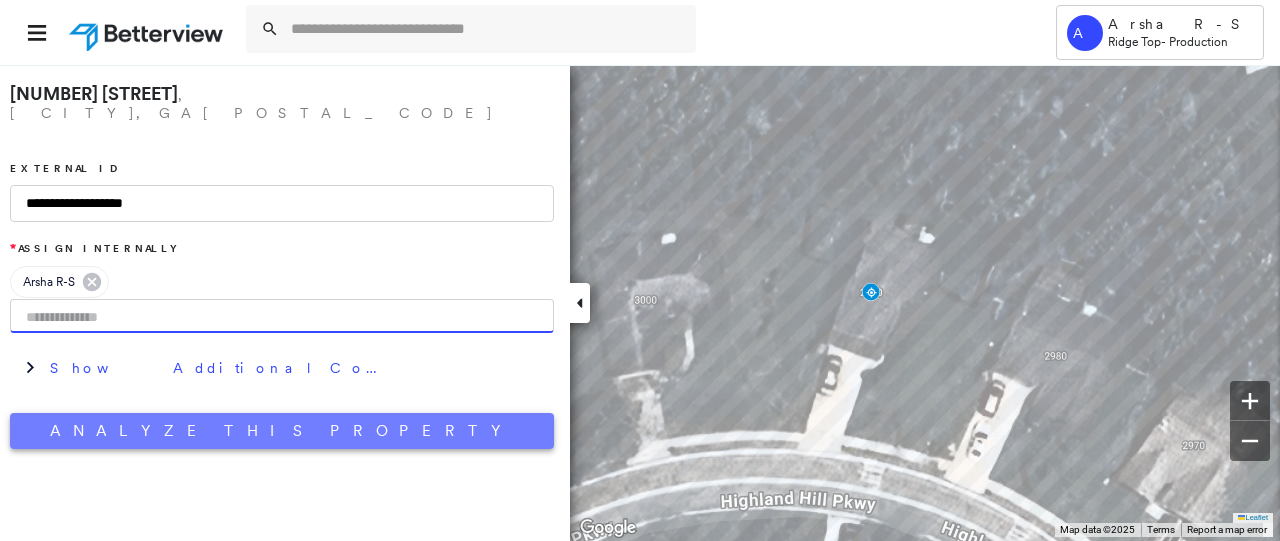 click on "Analyze This Property" at bounding box center [282, 431] 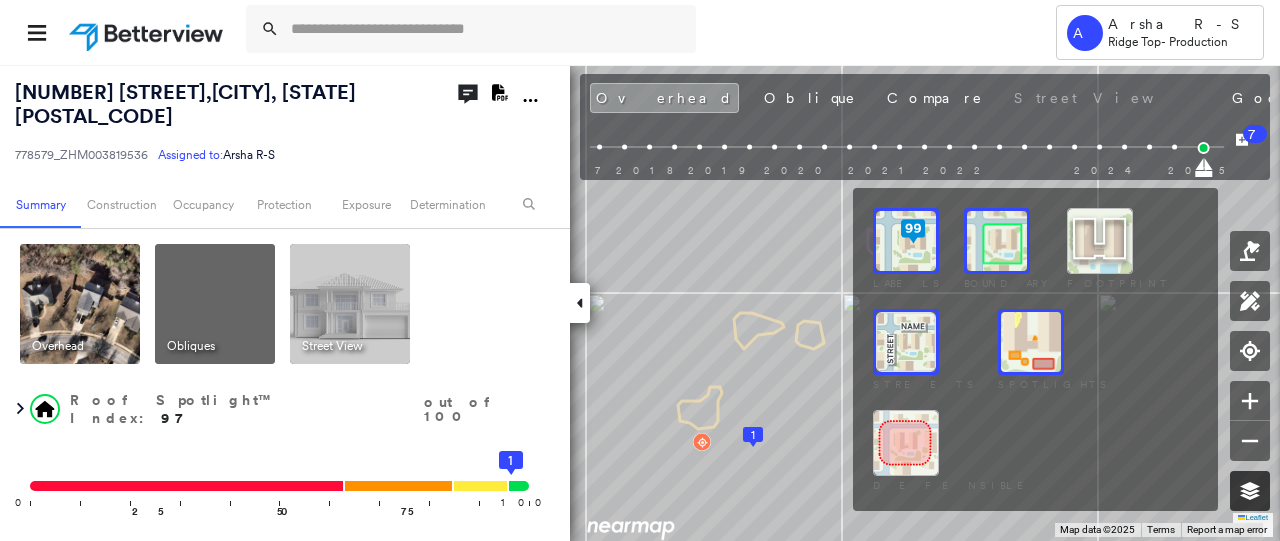 click 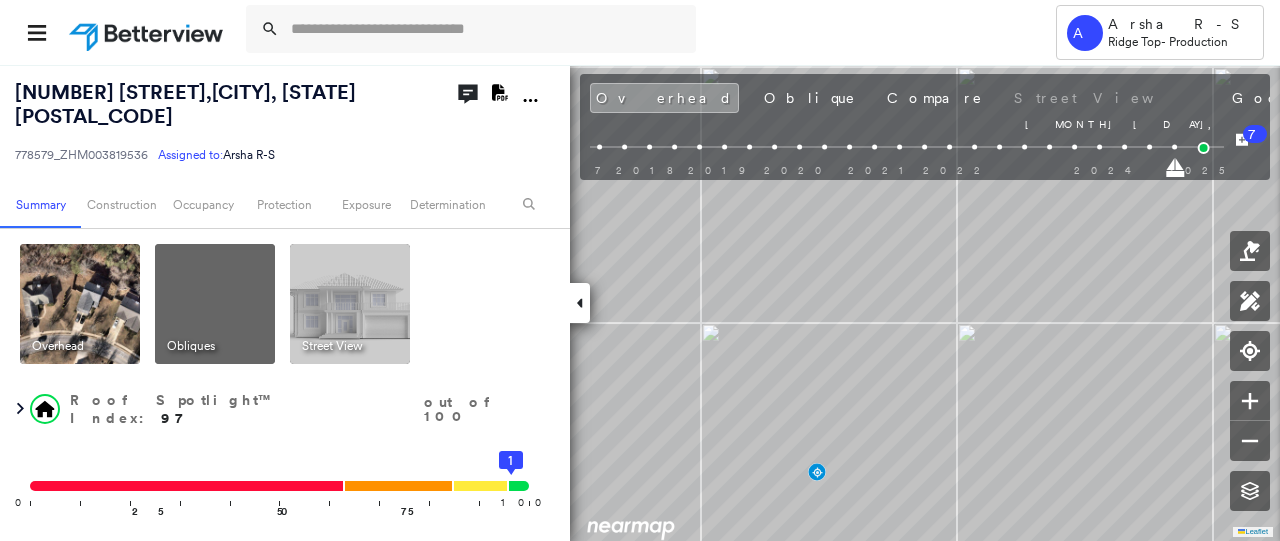 click on "[MONTH] [DAY], [YEAR] [MONTH] [DAY], [YEAR]" at bounding box center (815, 166) 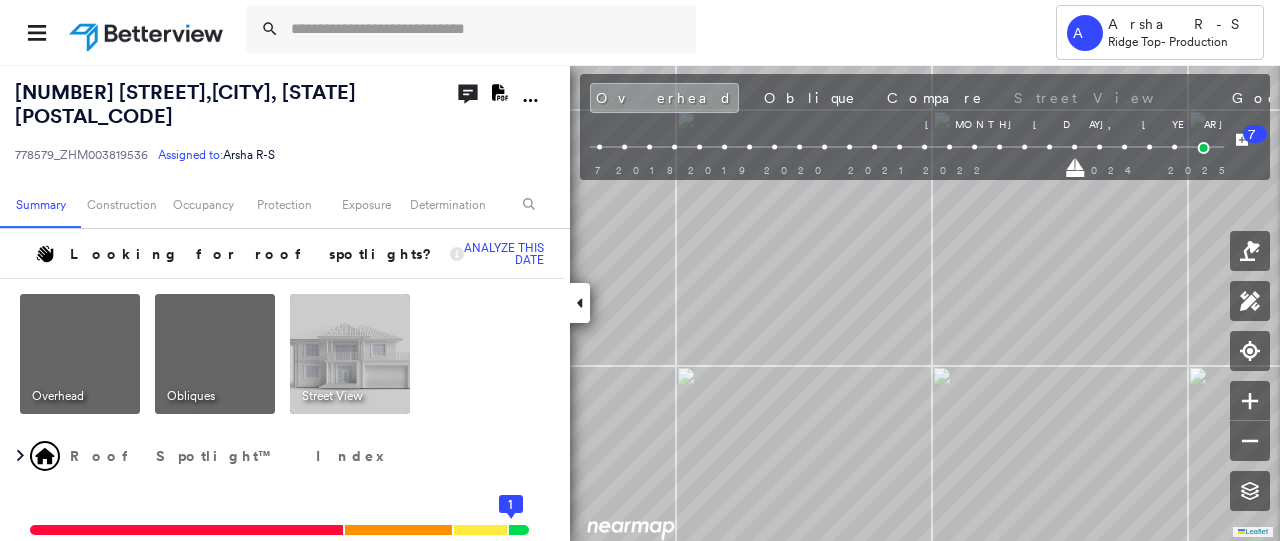 click on "[MONTH] [DAY], [YEAR] [MONTH] [DAY], [YEAR]" at bounding box center [815, 166] 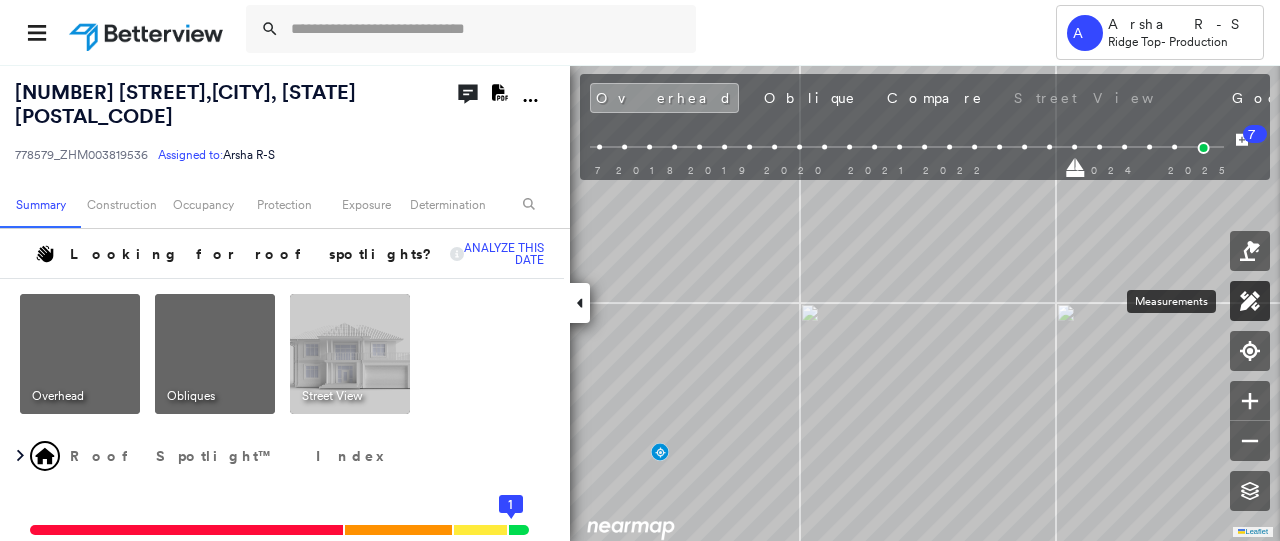 click 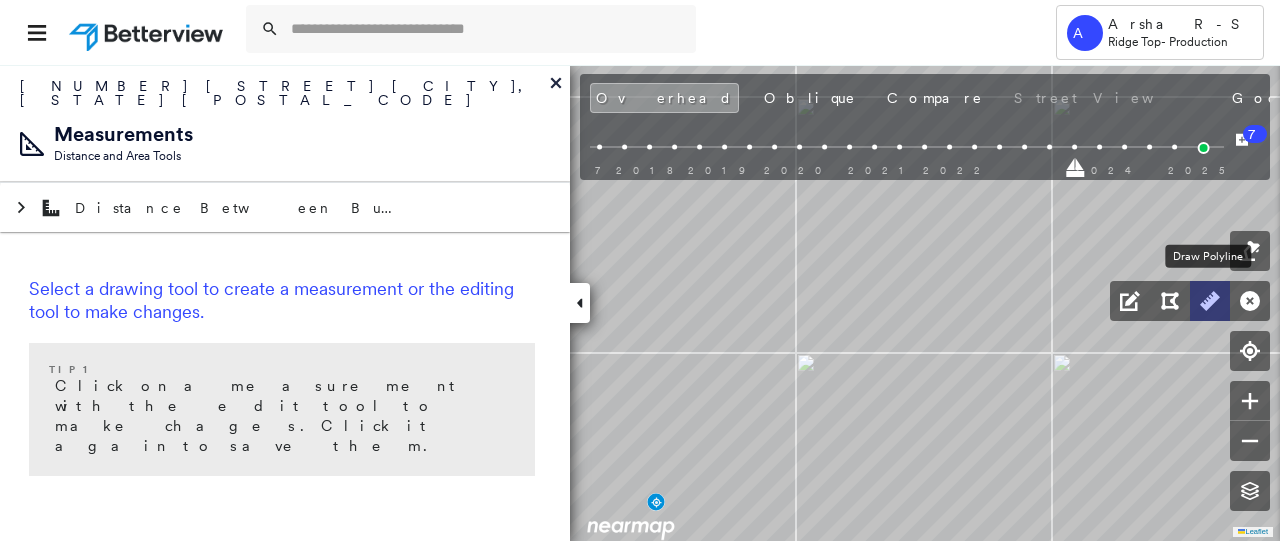 click 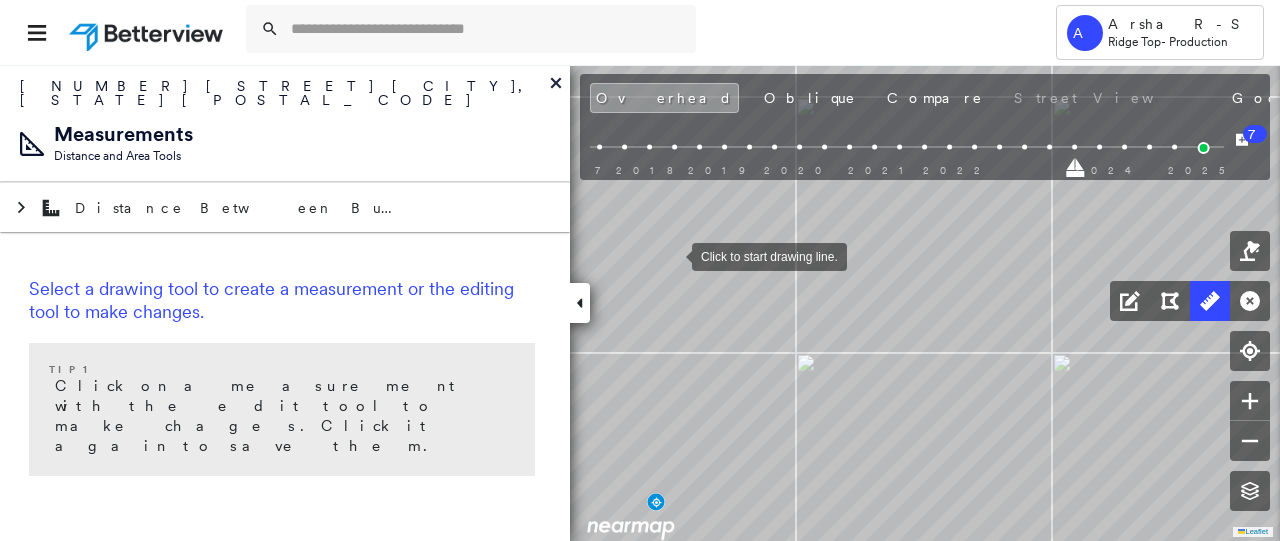 drag, startPoint x: 672, startPoint y: 255, endPoint x: 778, endPoint y: 293, distance: 112.60551 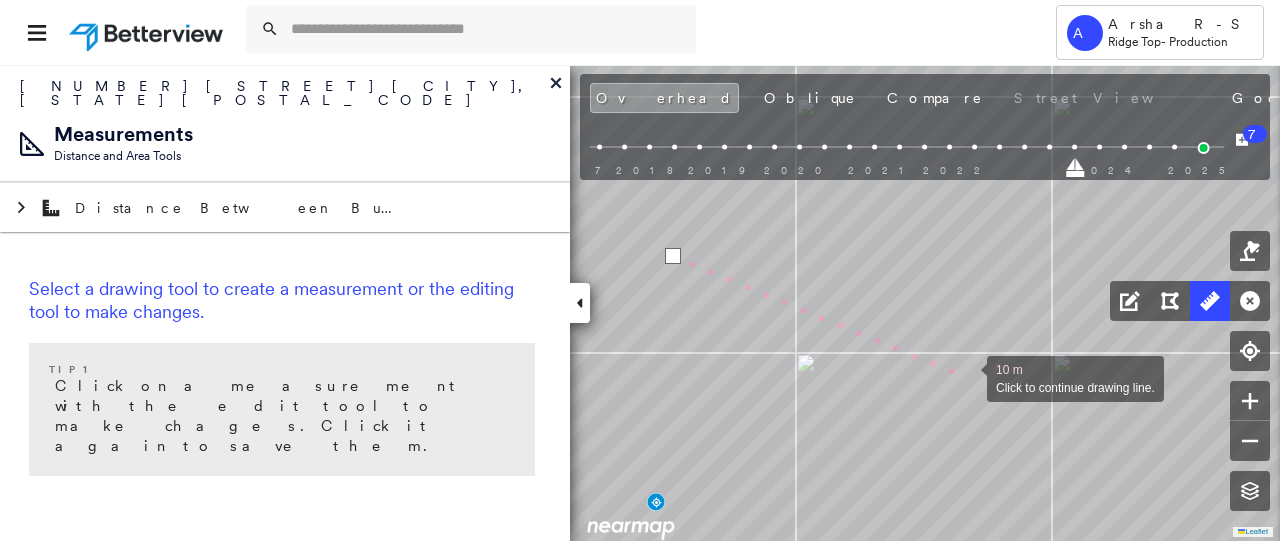 click at bounding box center [967, 377] 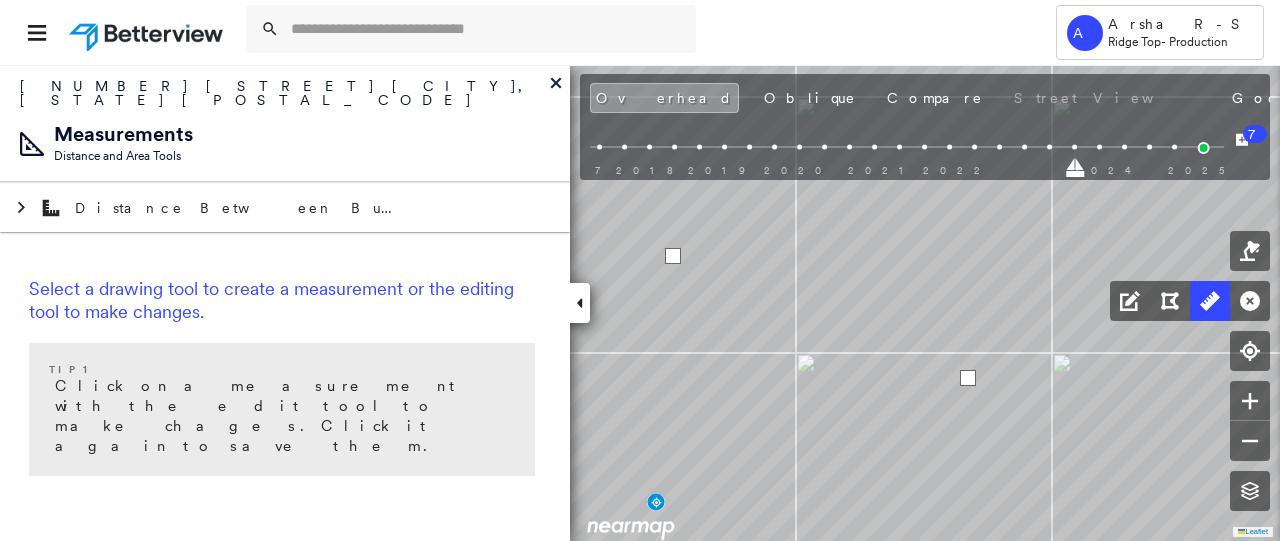 click at bounding box center [968, 378] 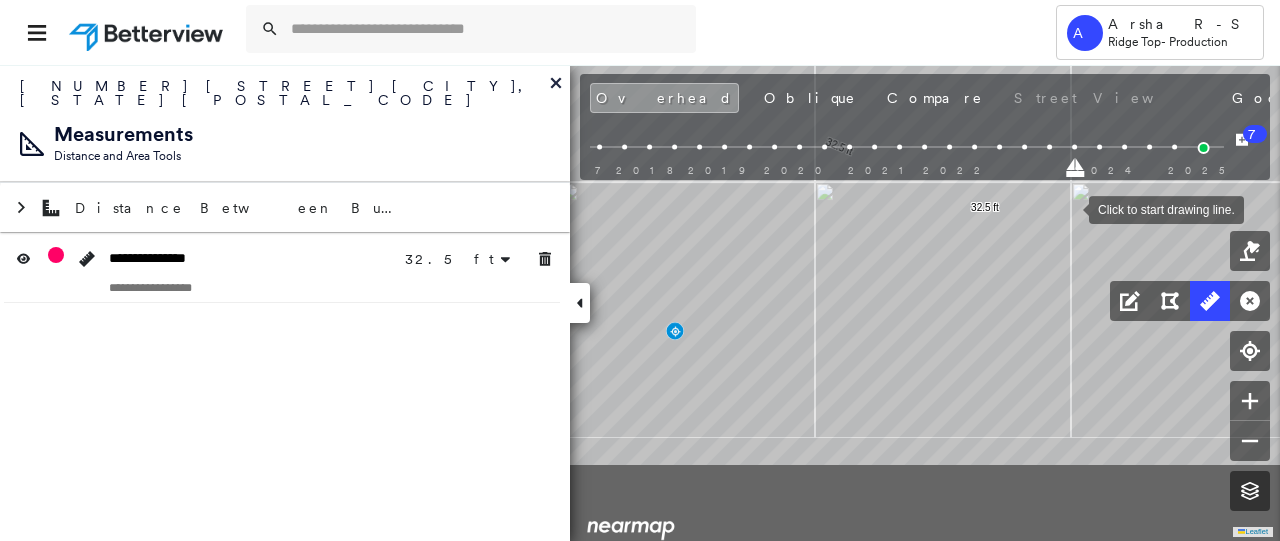 drag, startPoint x: 1048, startPoint y: 339, endPoint x: 1068, endPoint y: 216, distance: 124.61541 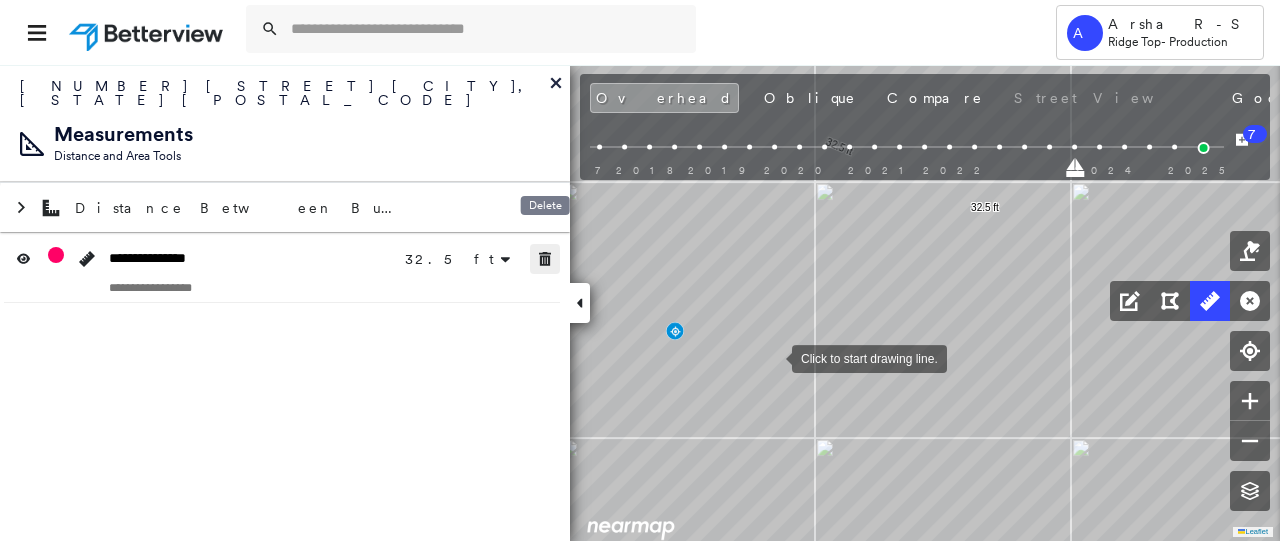 click 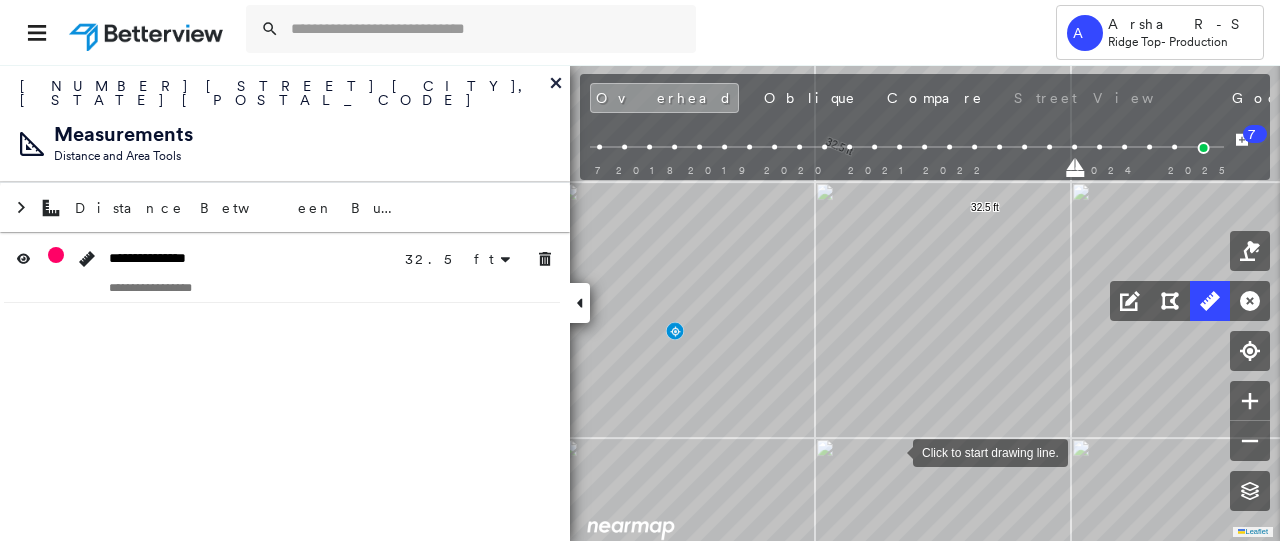 click at bounding box center [893, 451] 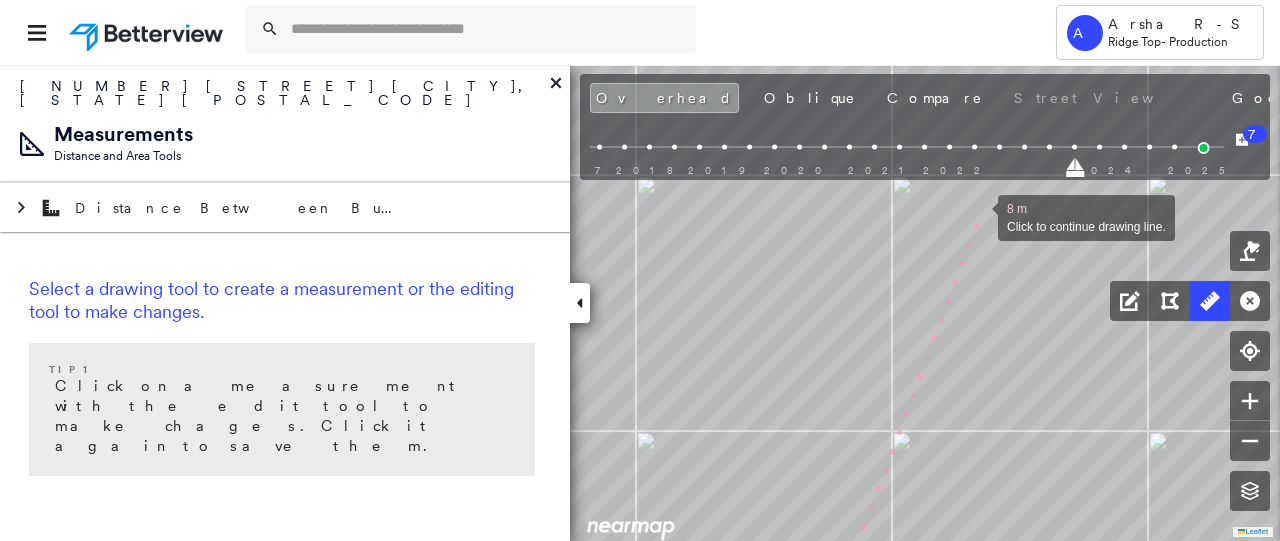 click at bounding box center (978, 216) 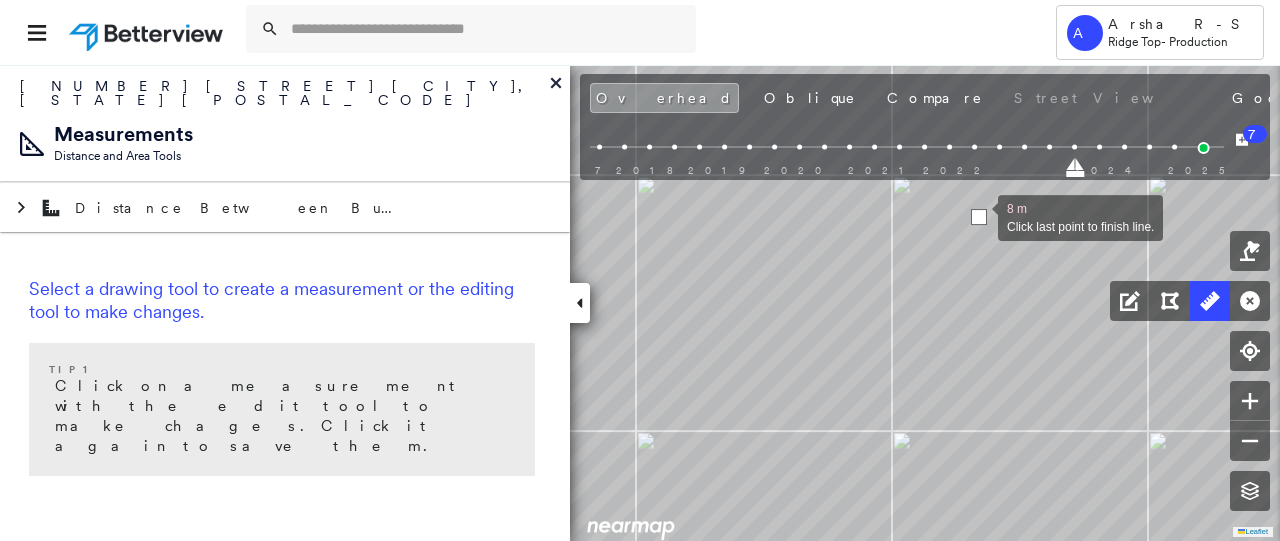 click at bounding box center (979, 217) 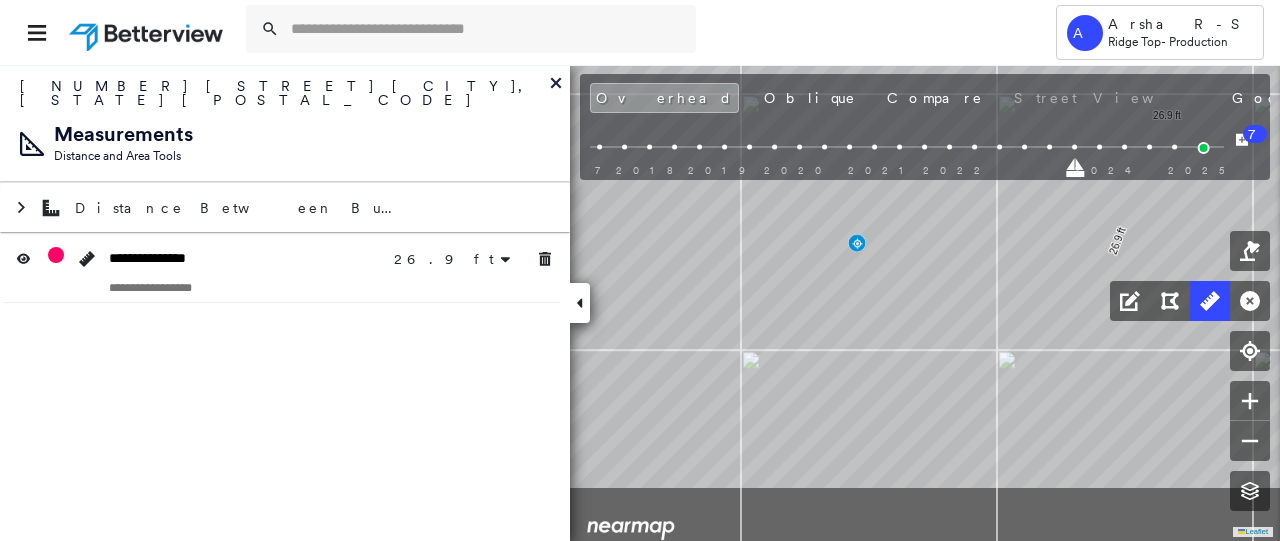 click on "26.9 ft 26.9 ft Click to start drawing line." at bounding box center [145, -99] 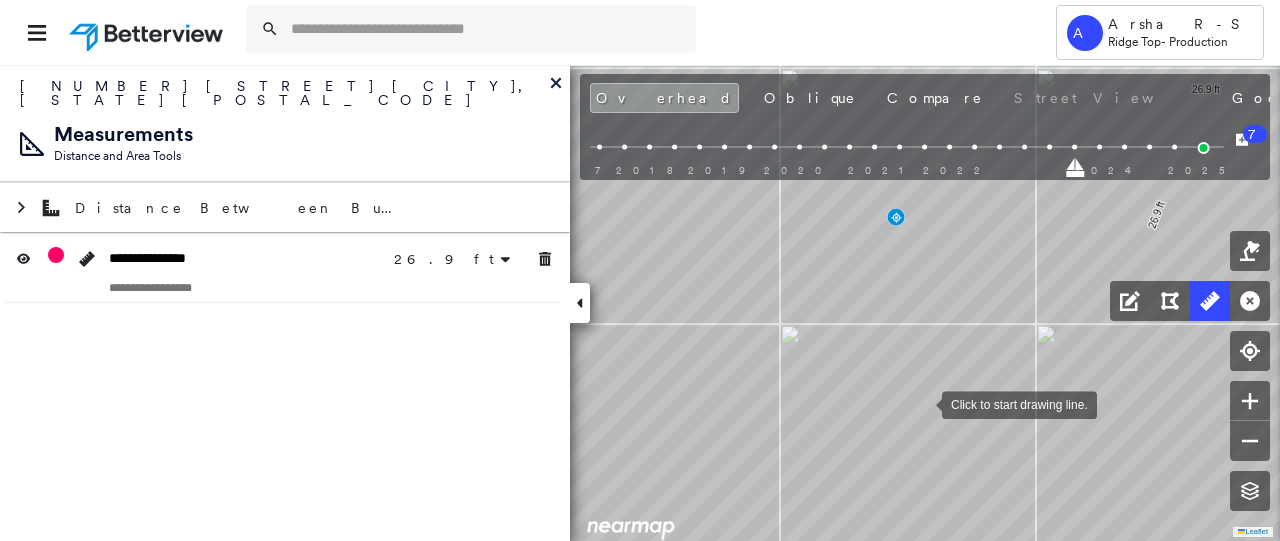 drag, startPoint x: 1042, startPoint y: 255, endPoint x: 915, endPoint y: 367, distance: 169.33104 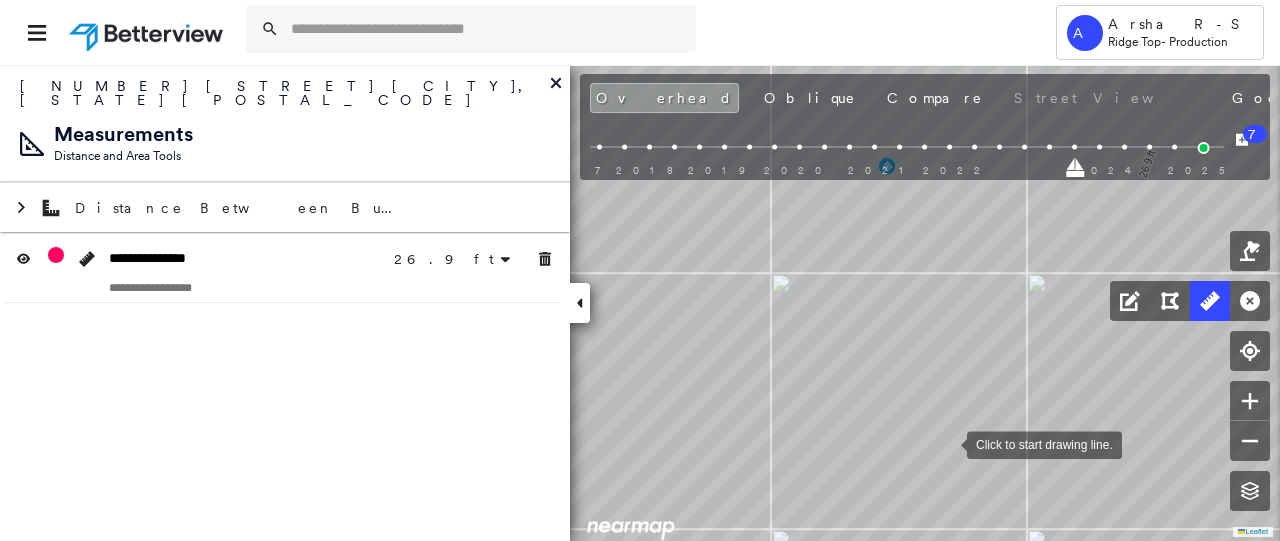 click at bounding box center [947, 443] 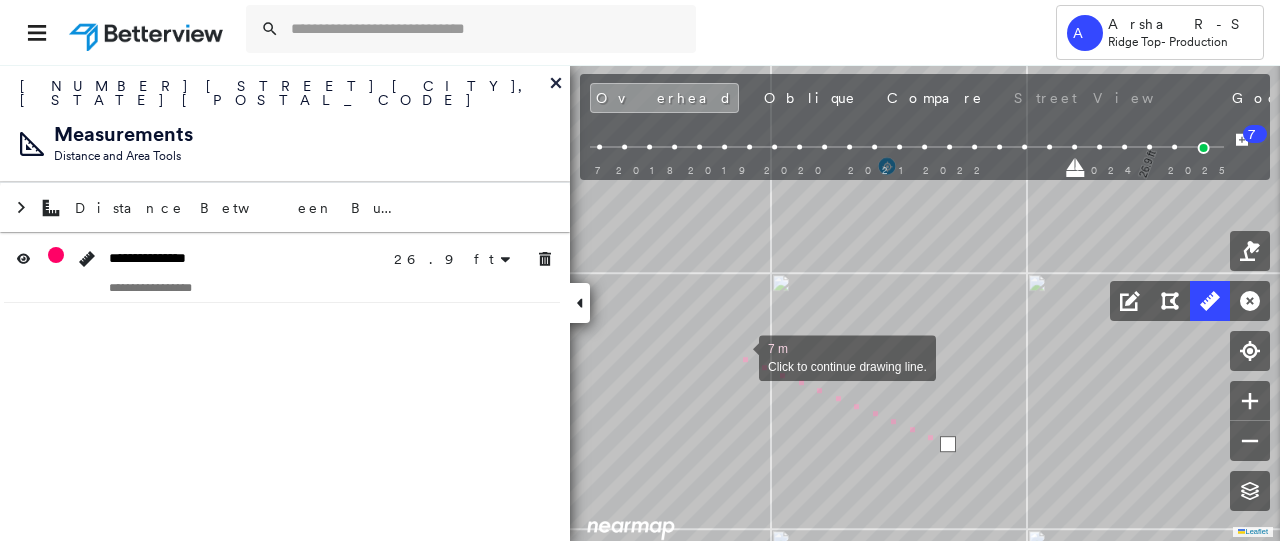 click at bounding box center [739, 356] 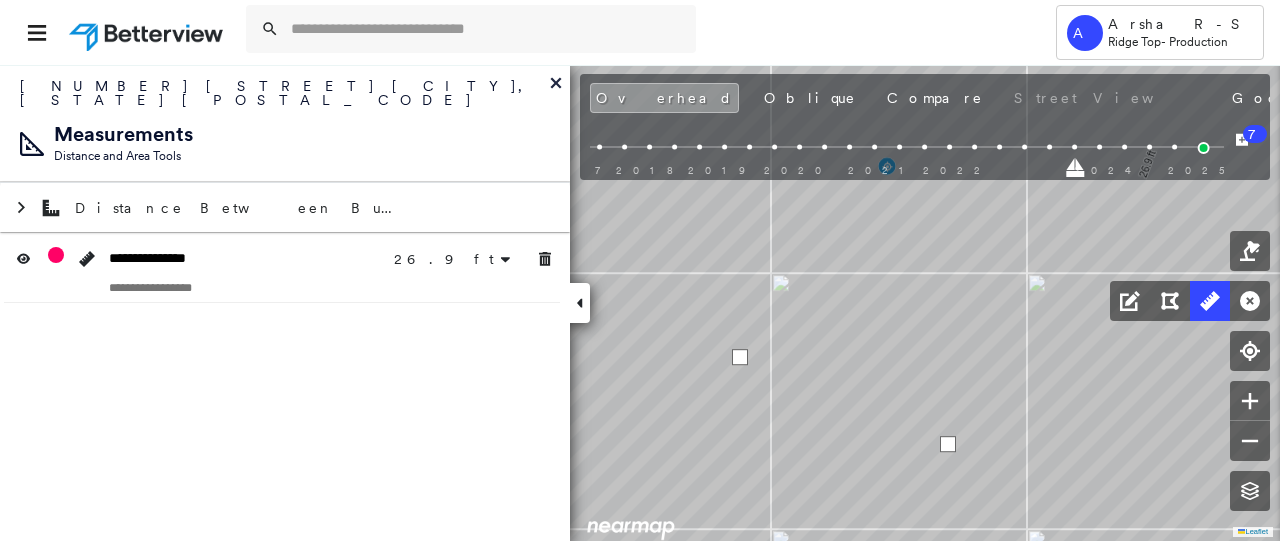 click at bounding box center (740, 357) 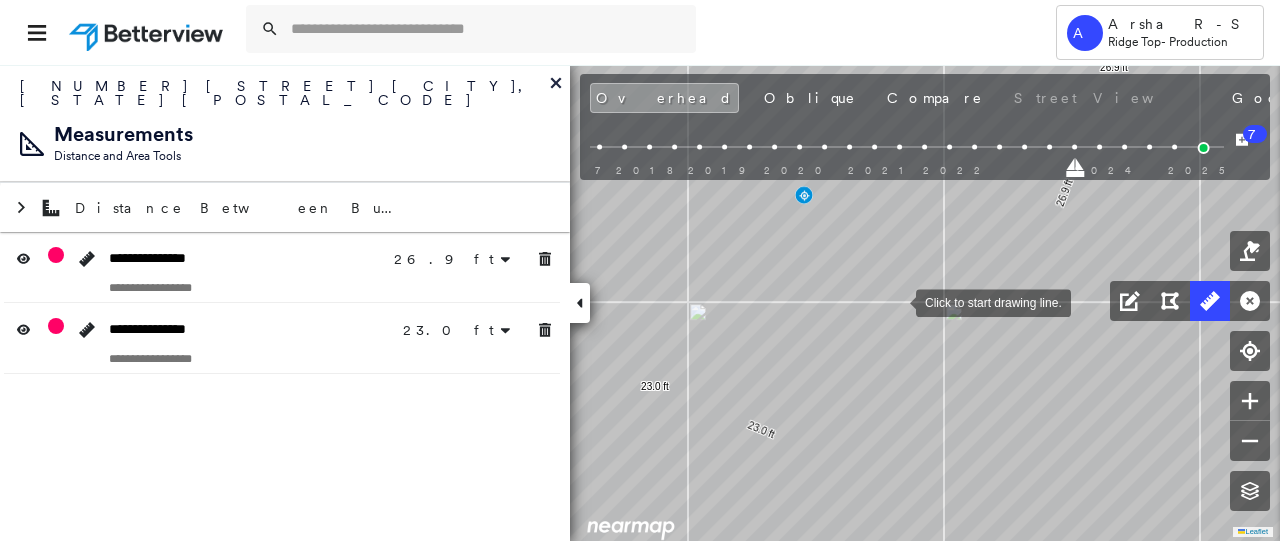 drag, startPoint x: 972, startPoint y: 270, endPoint x: 900, endPoint y: 300, distance: 78 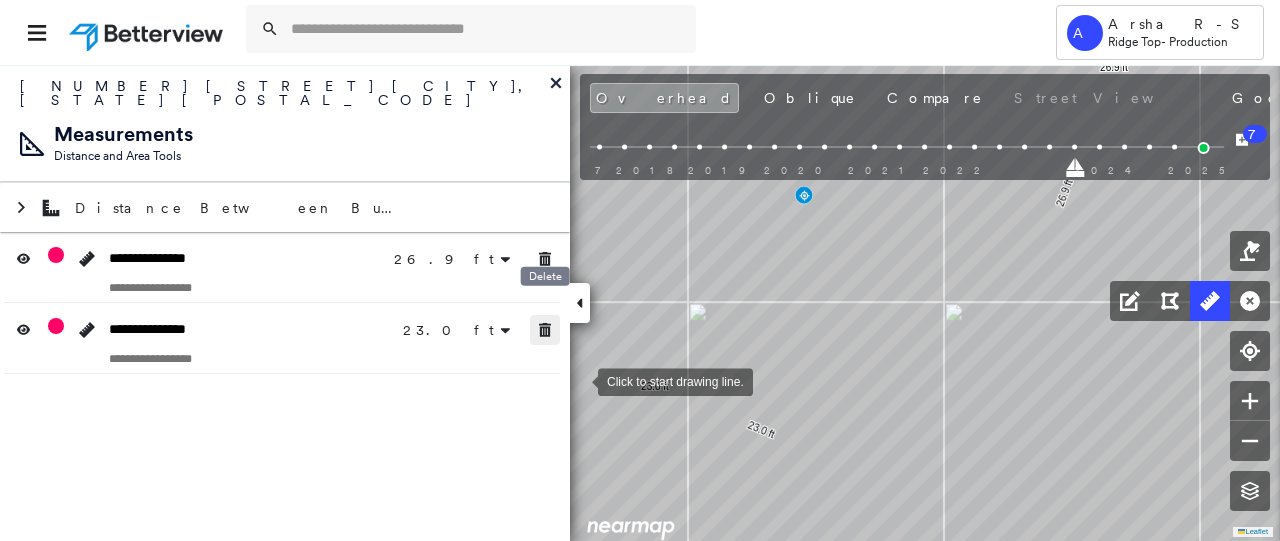 drag, startPoint x: 541, startPoint y: 316, endPoint x: 546, endPoint y: 280, distance: 36.345562 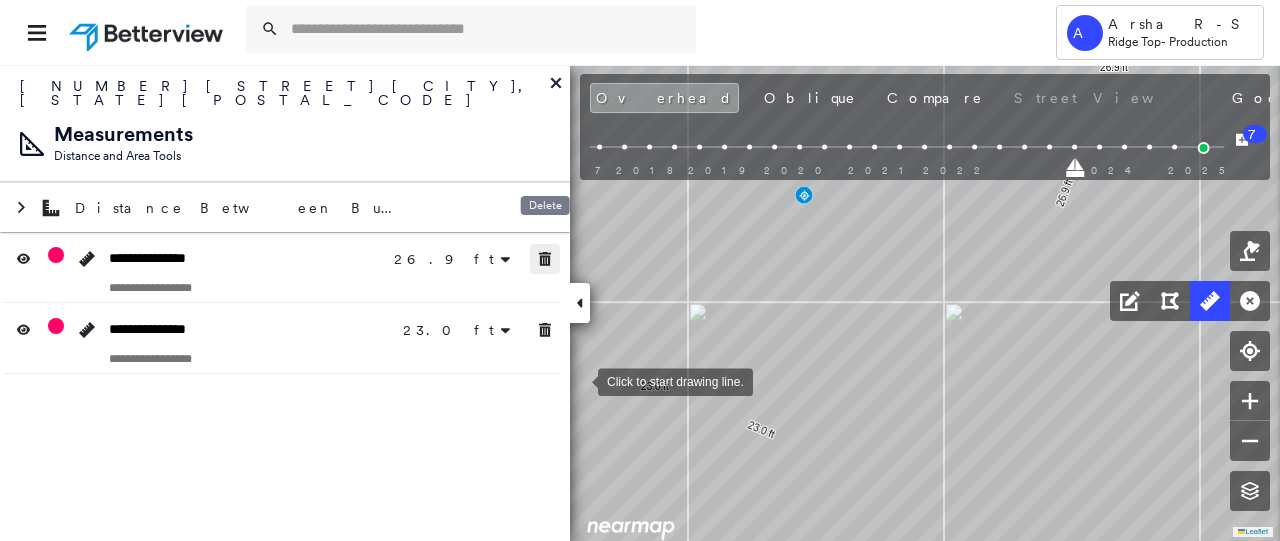 click 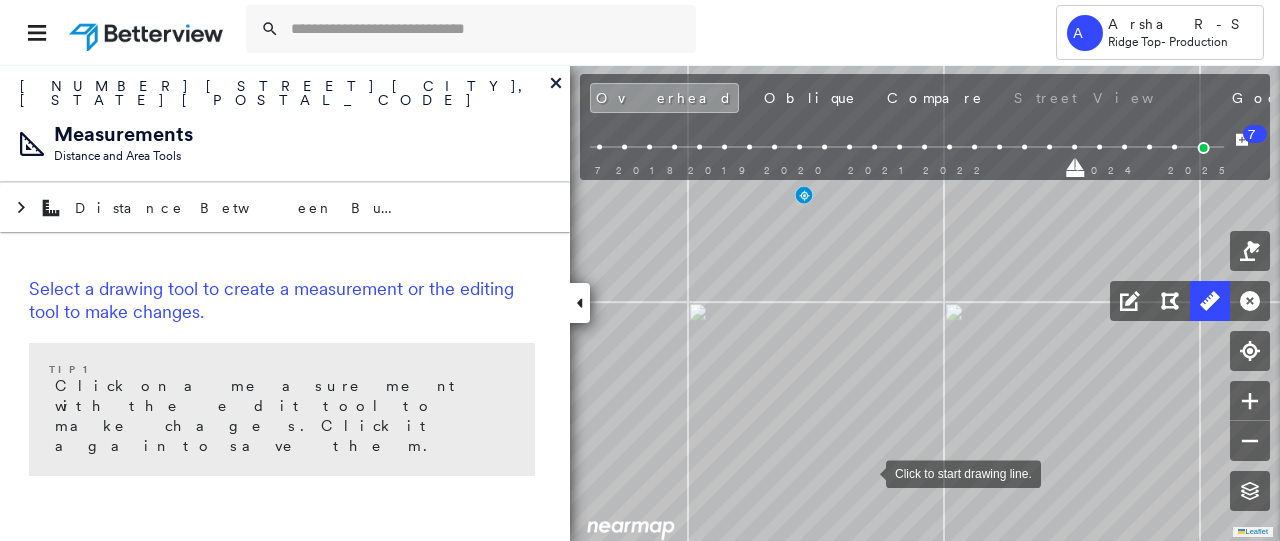 click at bounding box center [866, 472] 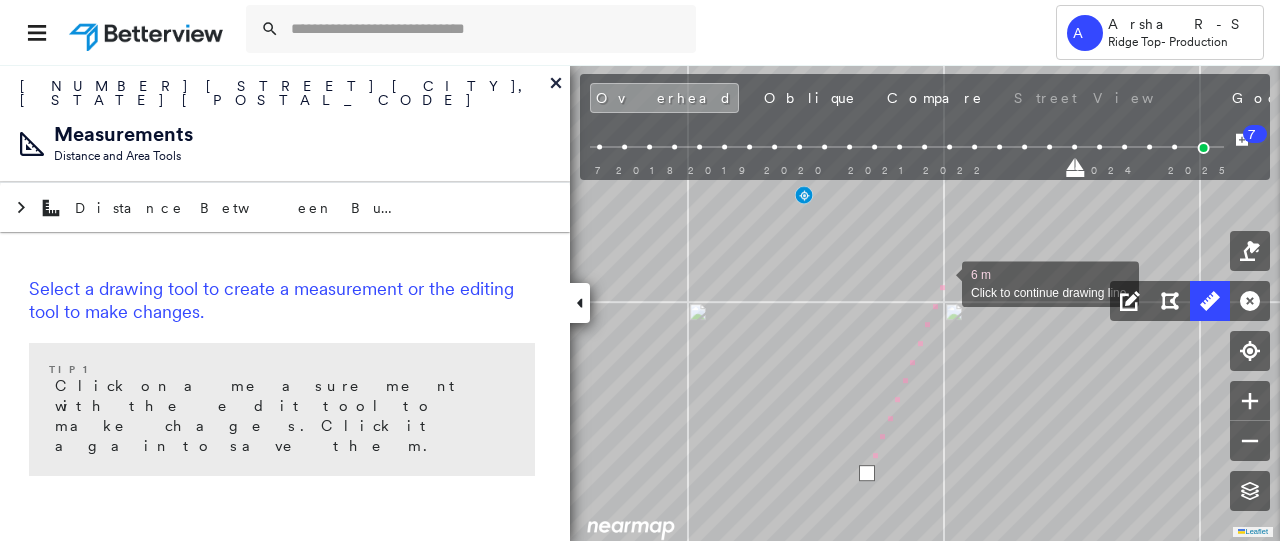 click at bounding box center [942, 282] 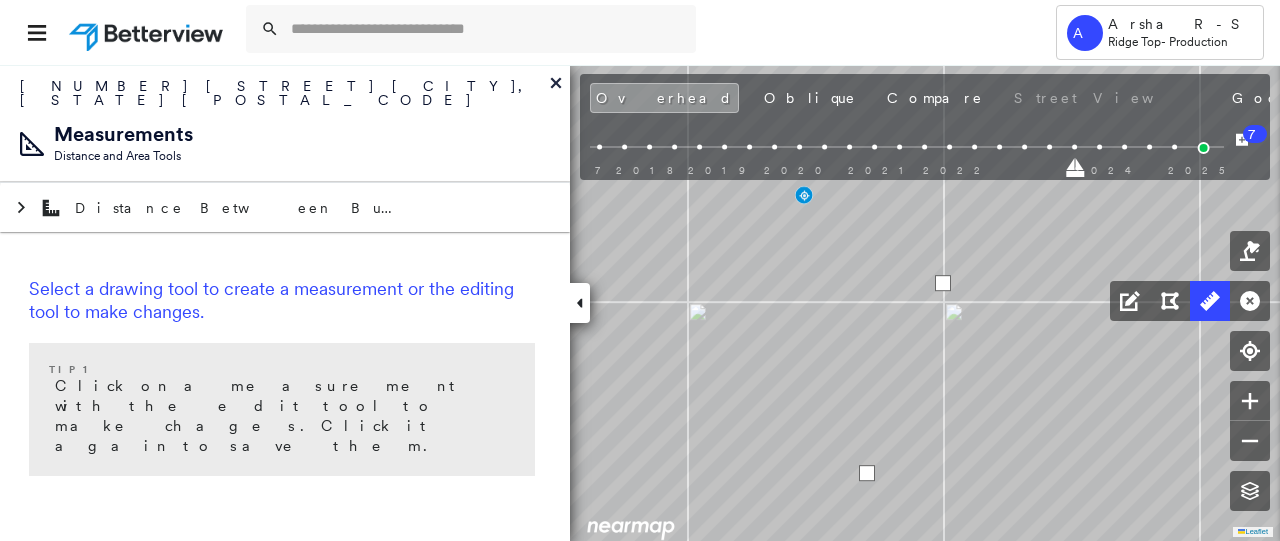 click at bounding box center (943, 283) 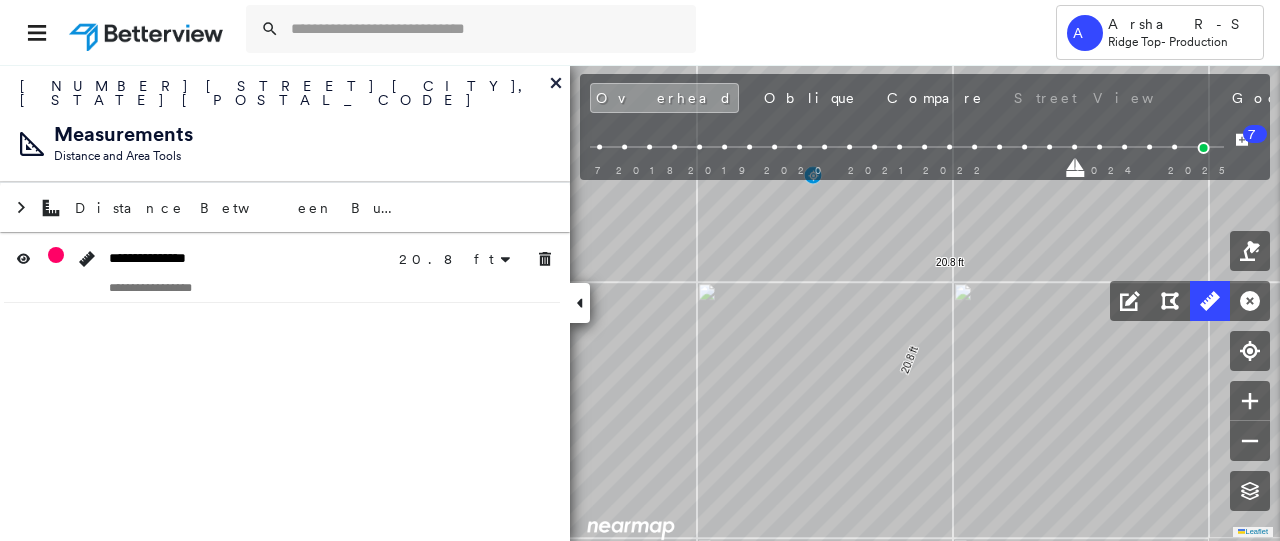 click on "20.8 ft 20.8 ft Click to start drawing line." at bounding box center (101, -167) 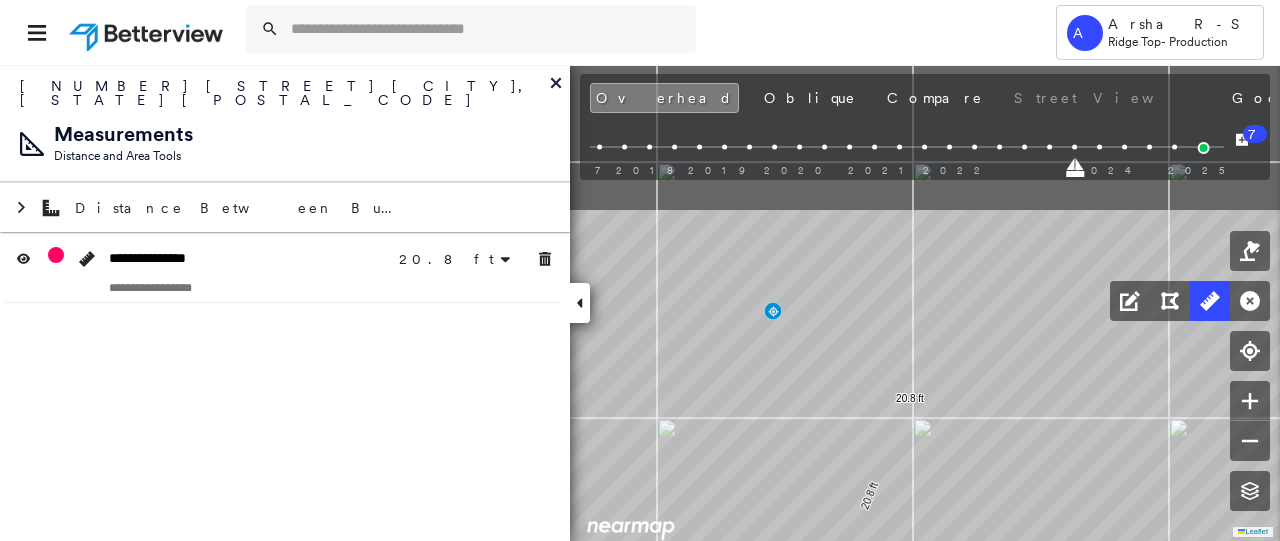 drag, startPoint x: 1020, startPoint y: 325, endPoint x: 950, endPoint y: 521, distance: 208.12497 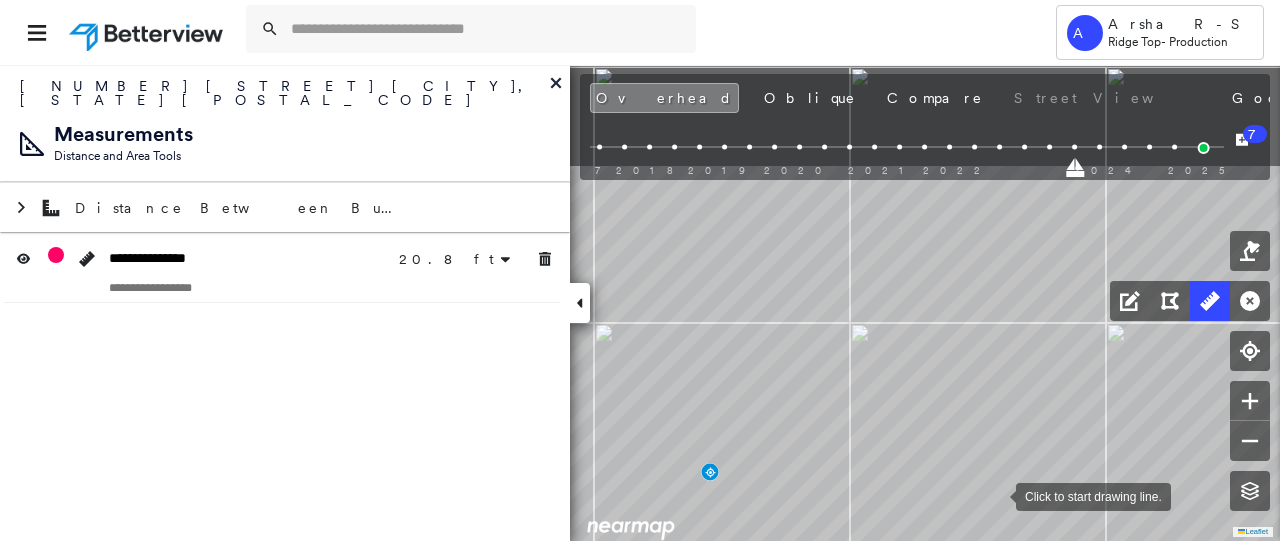 drag, startPoint x: 1056, startPoint y: 345, endPoint x: 996, endPoint y: 475, distance: 143.1782 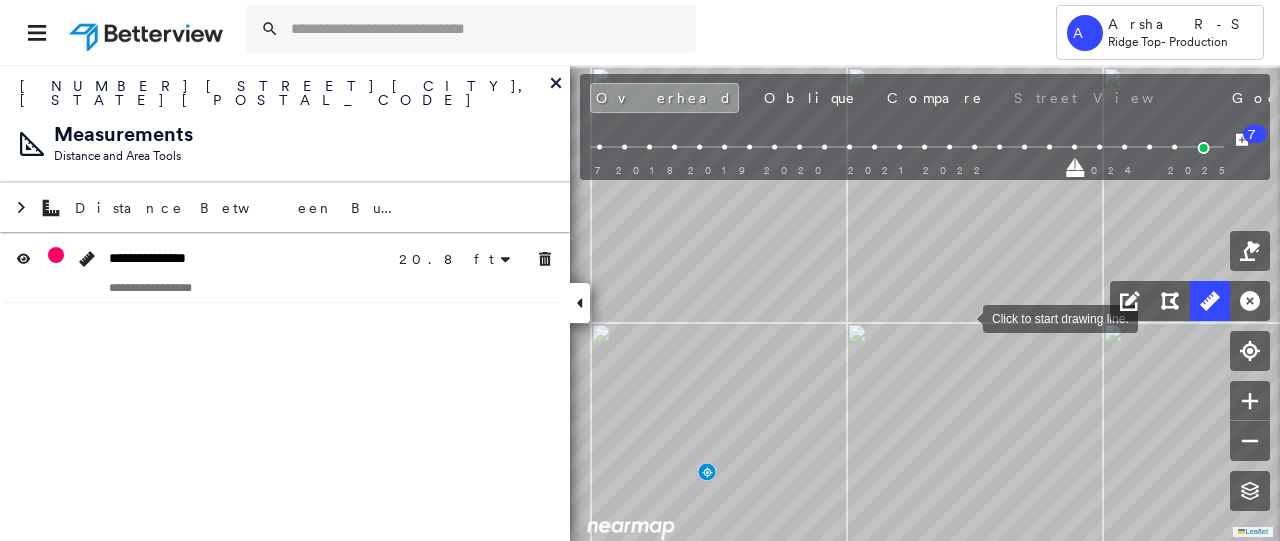 click at bounding box center (963, 317) 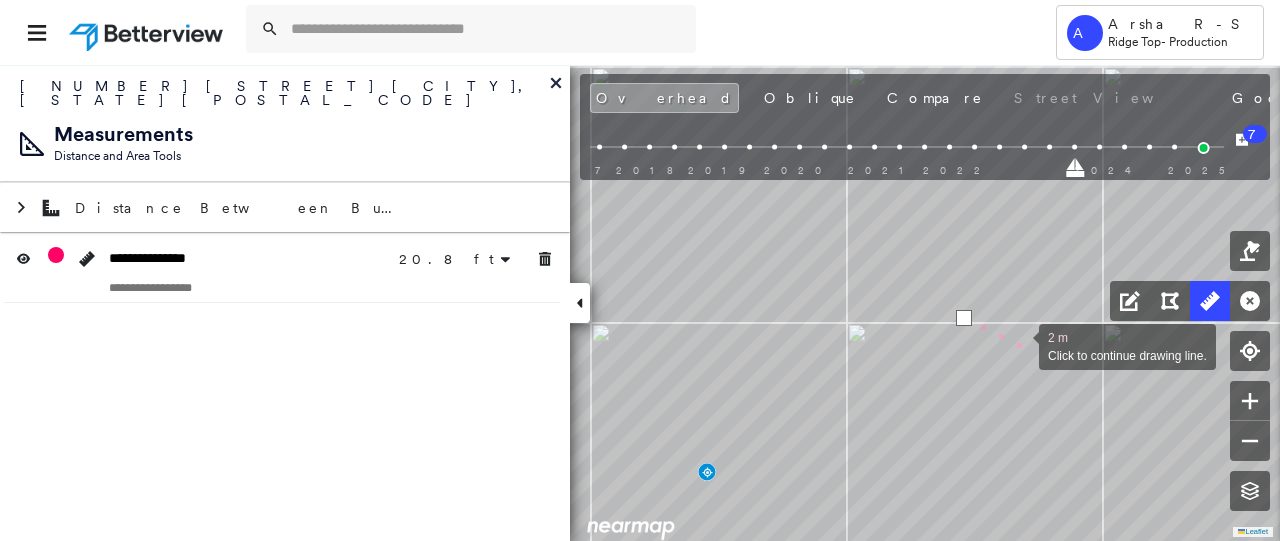 click at bounding box center [1019, 345] 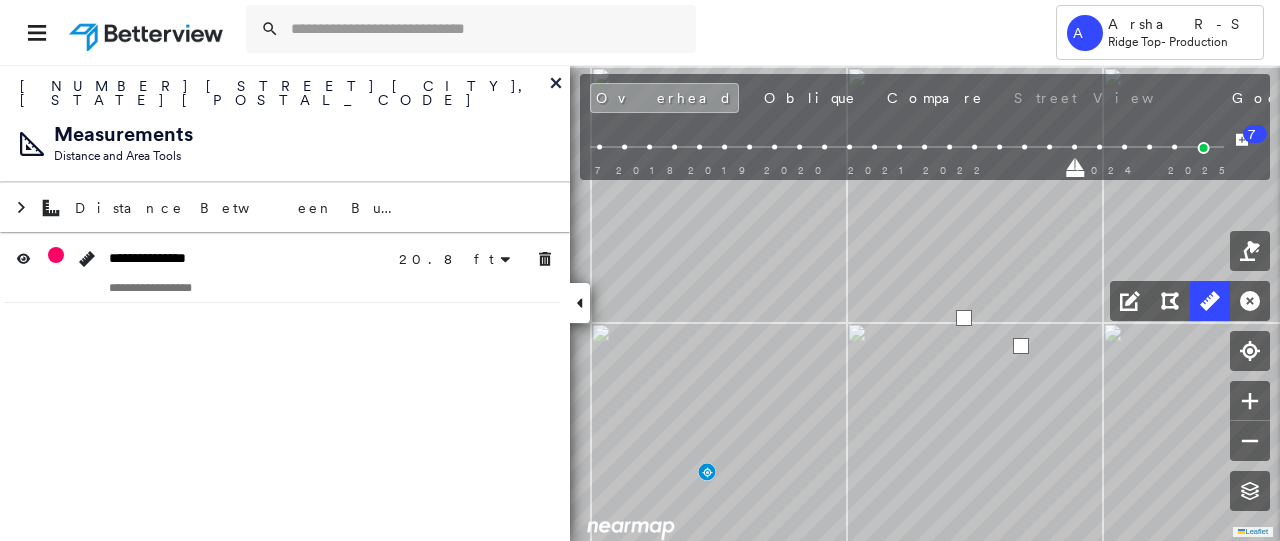 click at bounding box center [1021, 346] 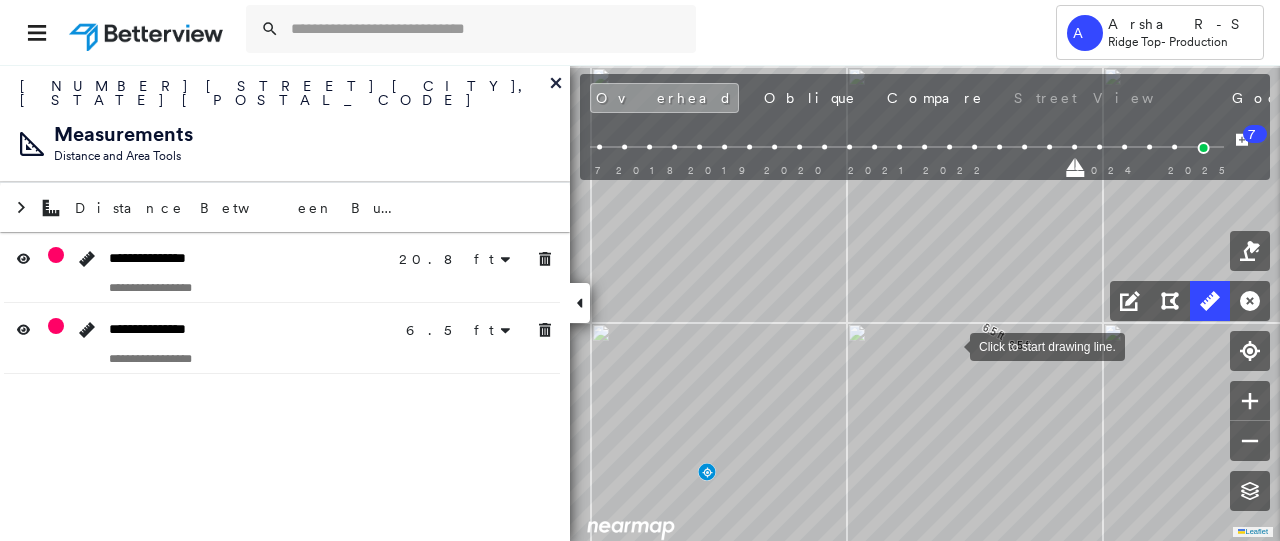 click at bounding box center (950, 345) 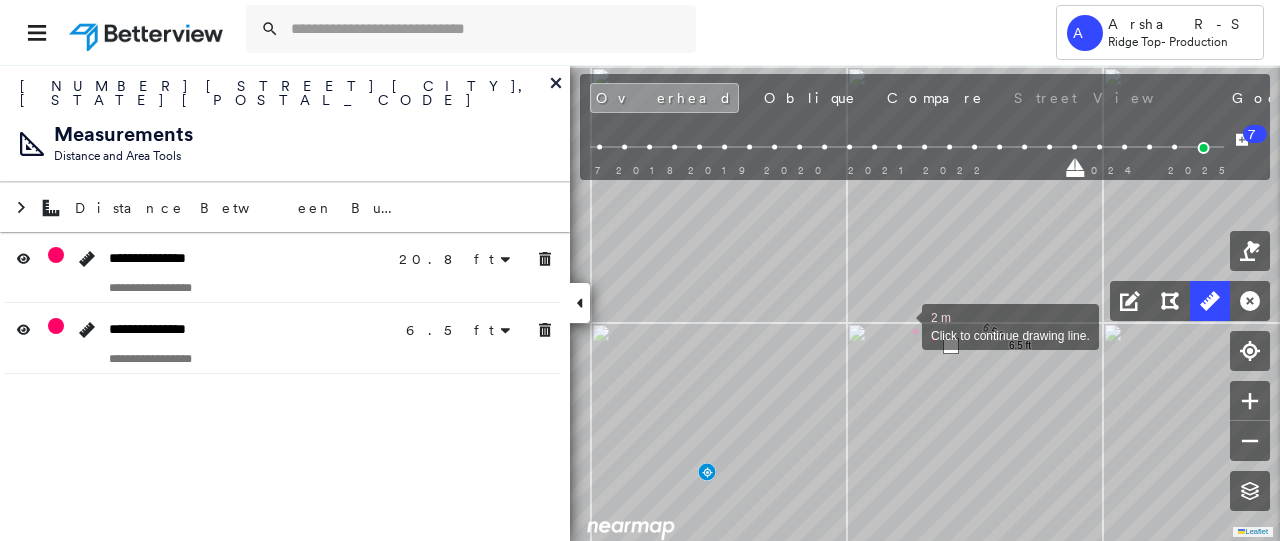 click at bounding box center (902, 325) 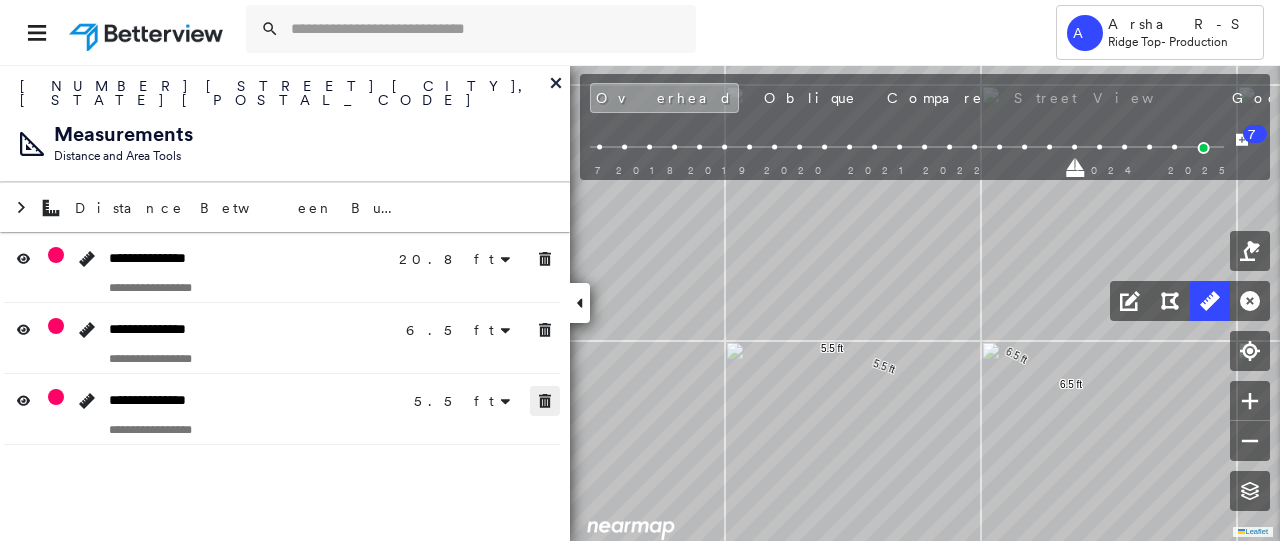 click at bounding box center [545, 401] 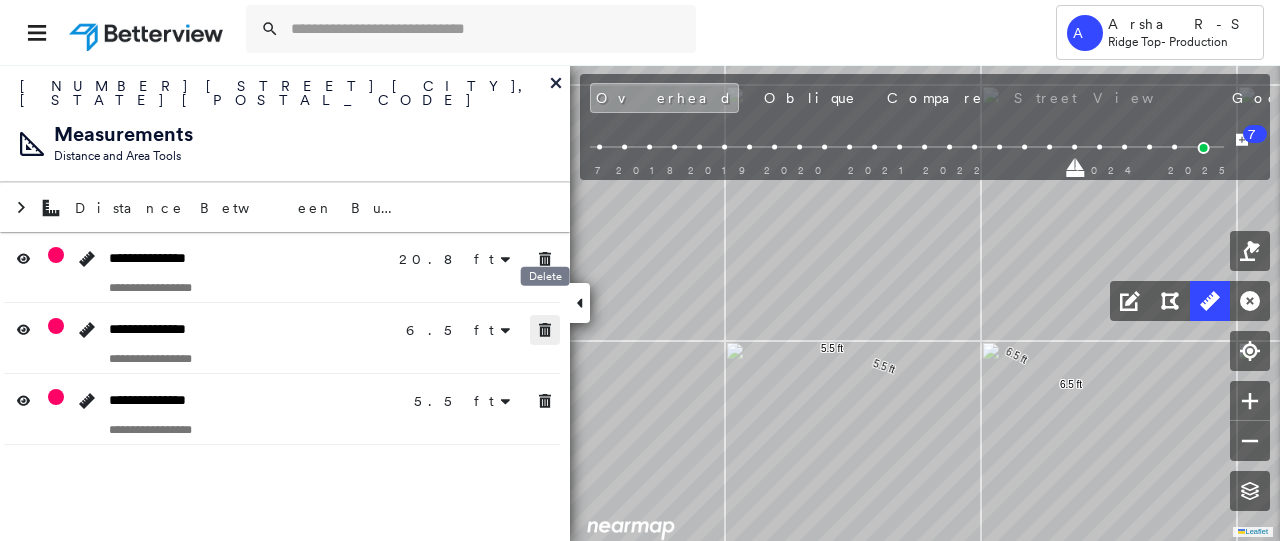 click 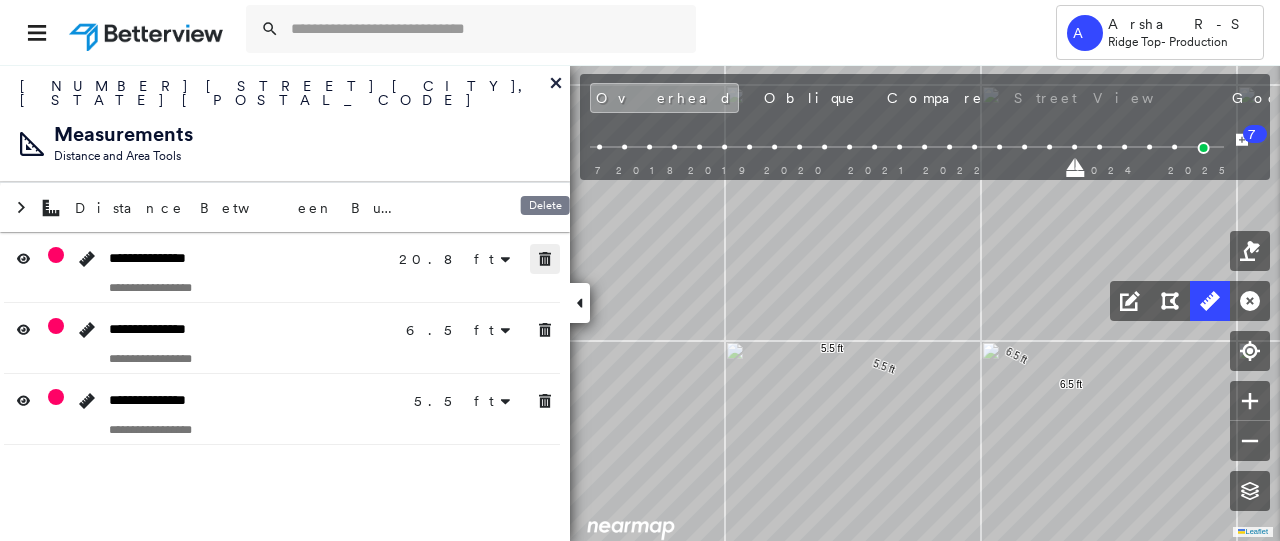 click at bounding box center [545, 259] 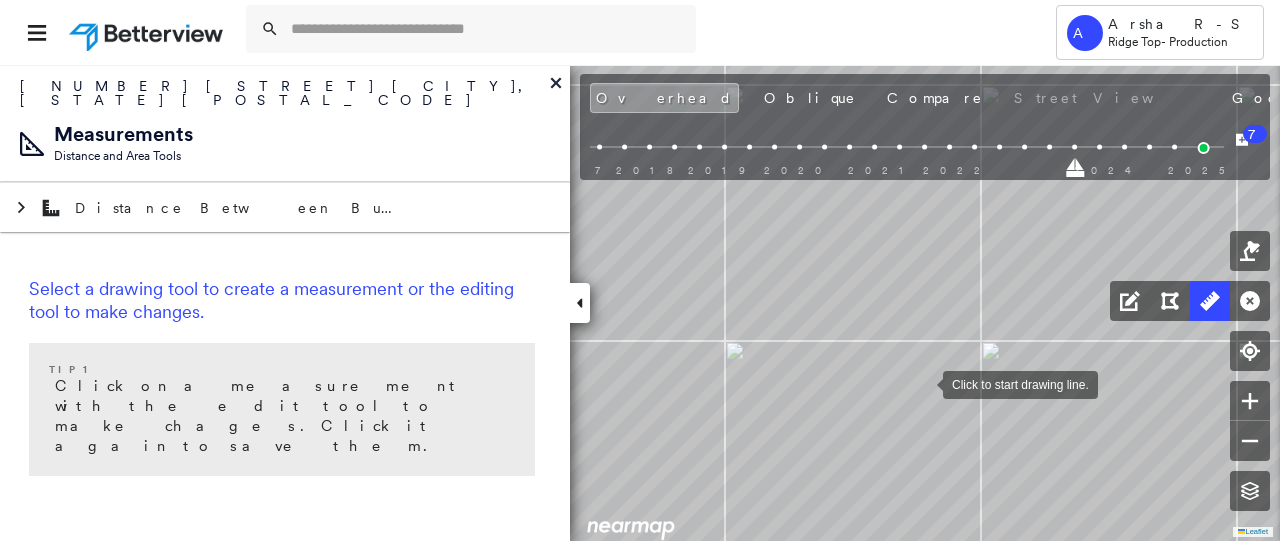 click at bounding box center [923, 383] 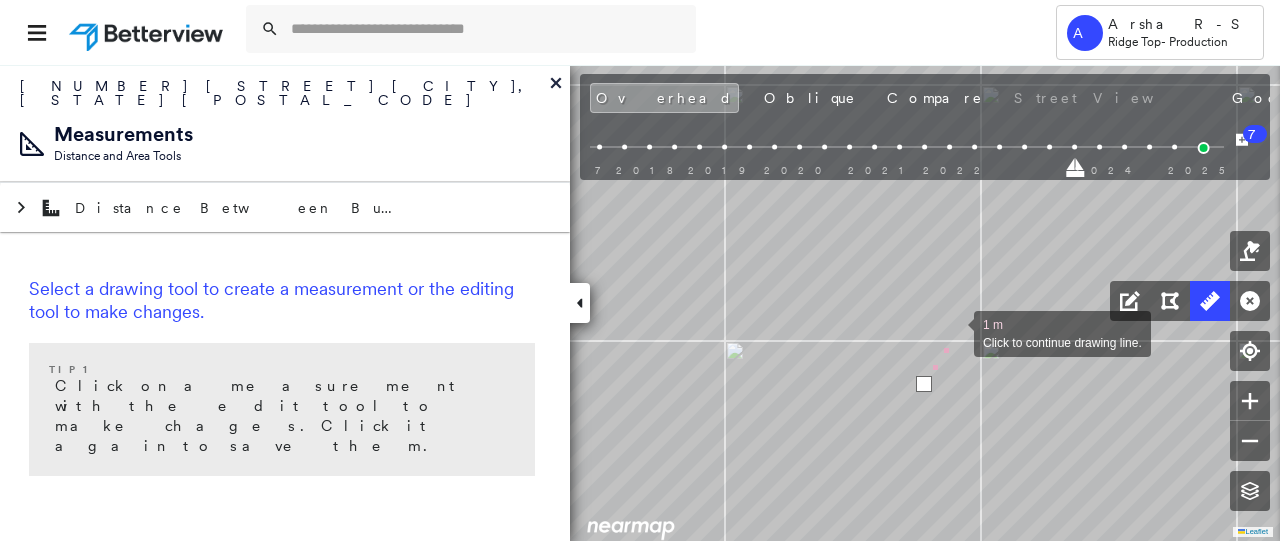 click at bounding box center [954, 332] 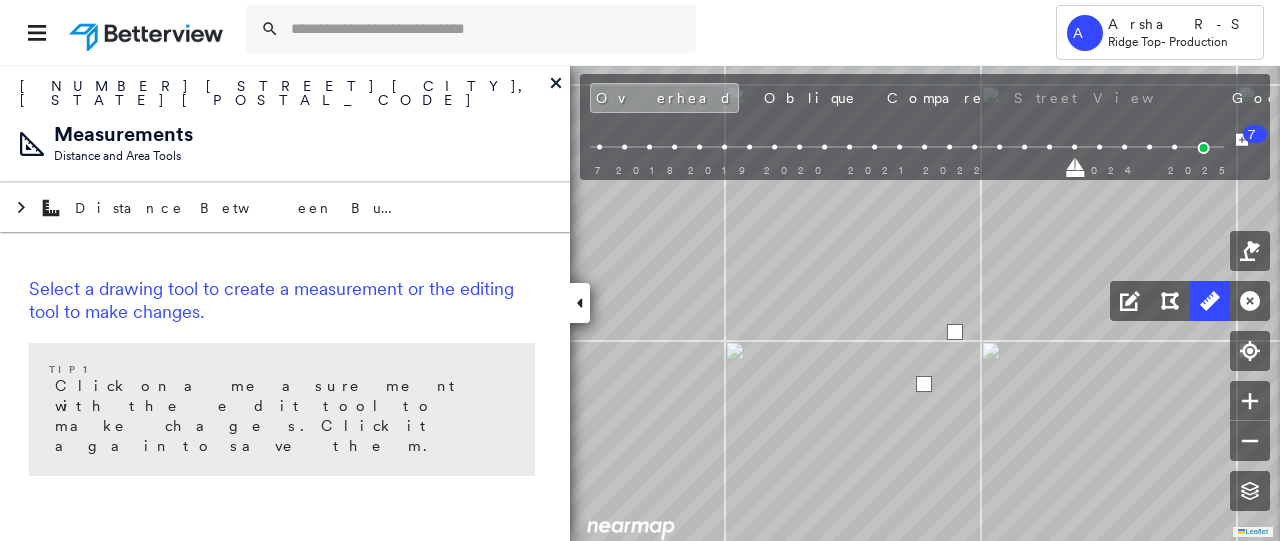 click at bounding box center (955, 332) 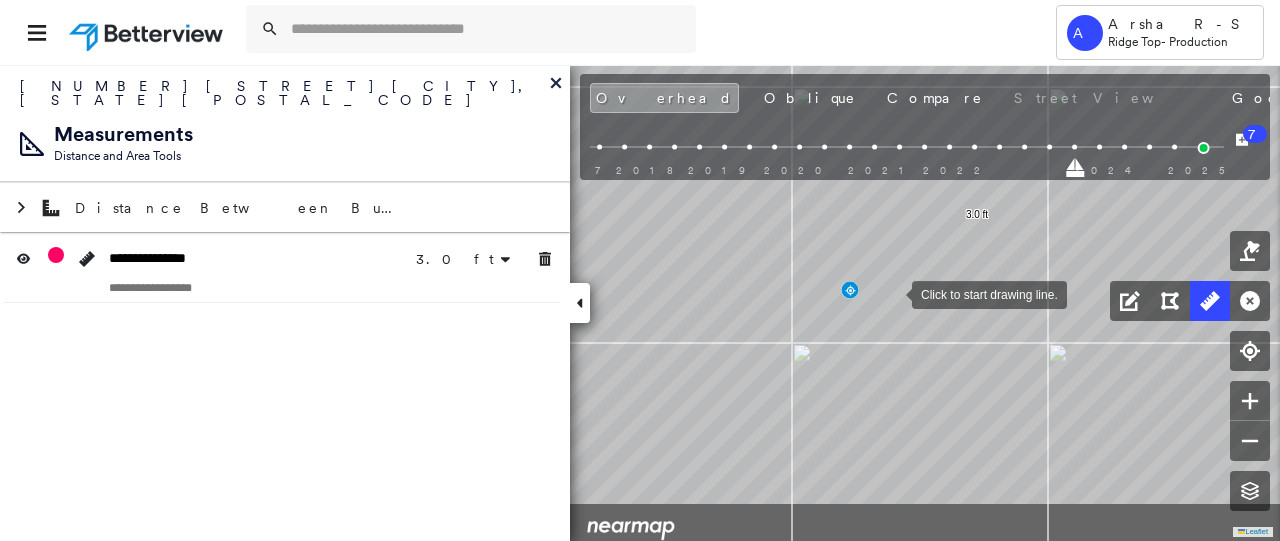 drag, startPoint x: 883, startPoint y: 383, endPoint x: 892, endPoint y: 299, distance: 84.48077 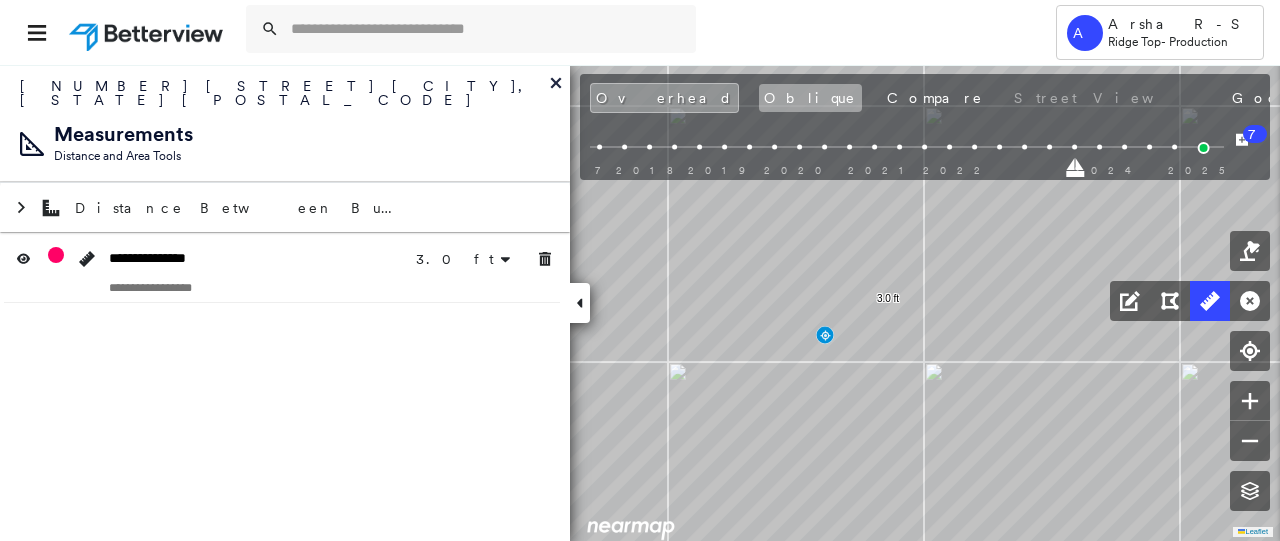 click on "Oblique" at bounding box center (810, 98) 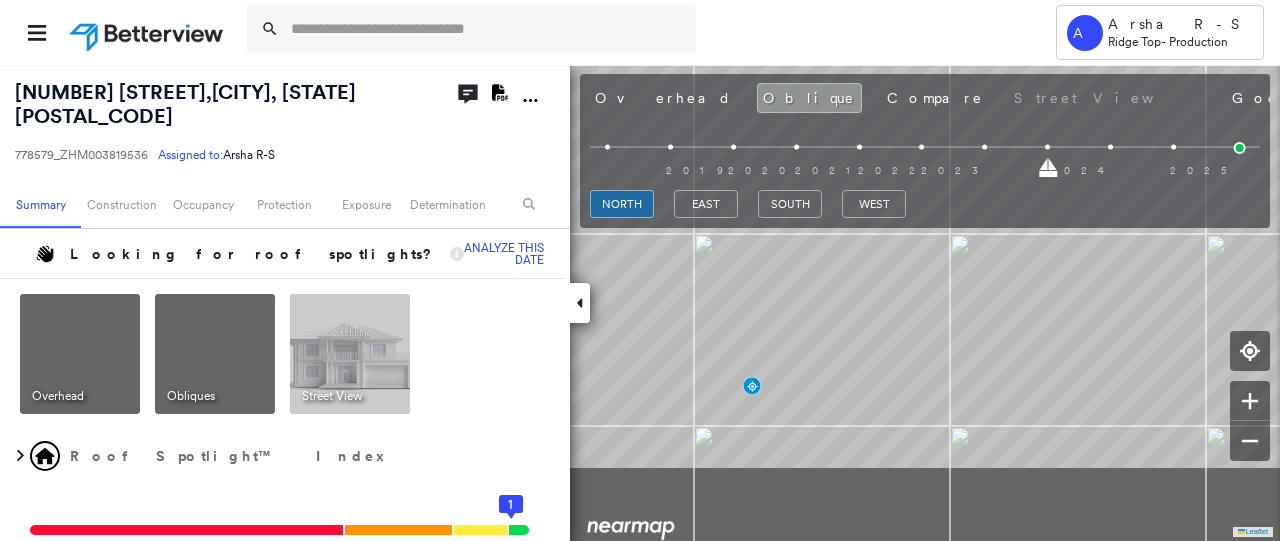 click on "[NUMBER] [STREET] , [CITY], [STATE] [POSTAL_CODE] [ALPHANUMERIC] Assigned to: [FIRST] [LAST] Assigned to: [FIRST] [LAST] [ALPHANUMERIC] Assigned to: [FIRST] [LAST] Open Comments Download PDF Report Summary Construction Occupancy Protection Exposure Determination Looking for roof spotlights? Analyze this date Overhead Obliques Street View Roof Spotlight™ Index 0 100 25 50 75 1 Building Roof Scores 0 Buildings Policy Information : [ALPHANUMERIC] Flags : 1 (0 cleared, 1 uncleared) Construction Occupancy Protection Exposure Determination Flags : 1 (0 cleared, 1 uncleared) Uncleared Flags (1) Cleared Flags (0) Betterview Property Flagged 07/14/25 Clear Action Taken New Entry History Quote/New Business Terms & Conditions Added ACV Endorsement Added Cosmetic Endorsement Inspection/Loss Control Report Information Added to Inspection Survey Onsite Inspection Ordered Determined No Inspection Needed General Used Report to Further Agent/Insured Discussion Reject/Decline - New Business Save Renewal General Save" at bounding box center [640, 302] 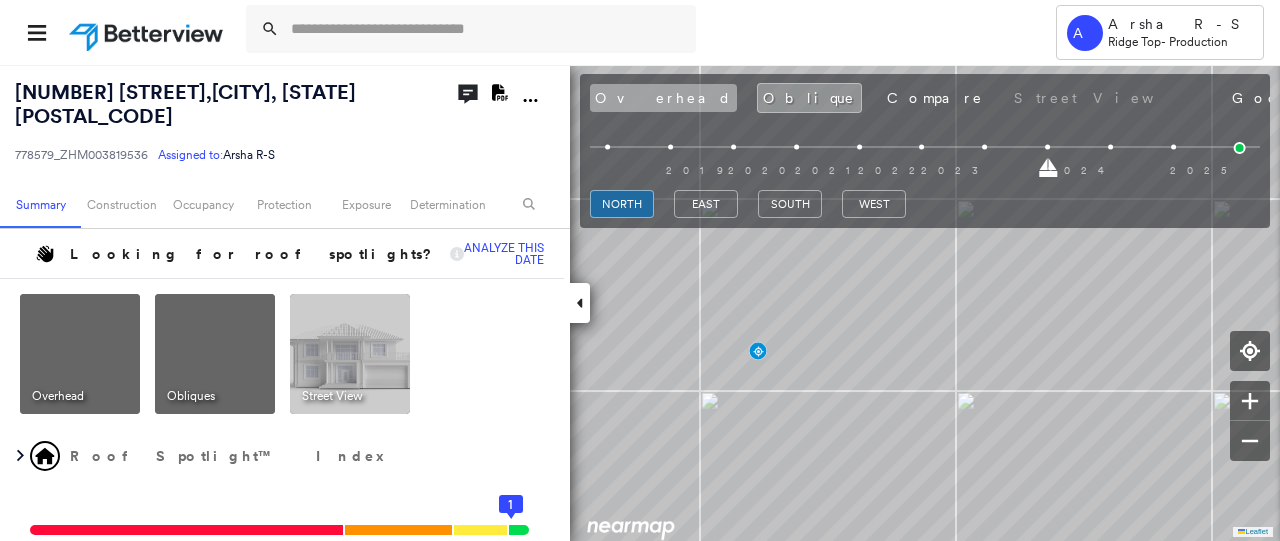 click on "Overhead" at bounding box center (663, 98) 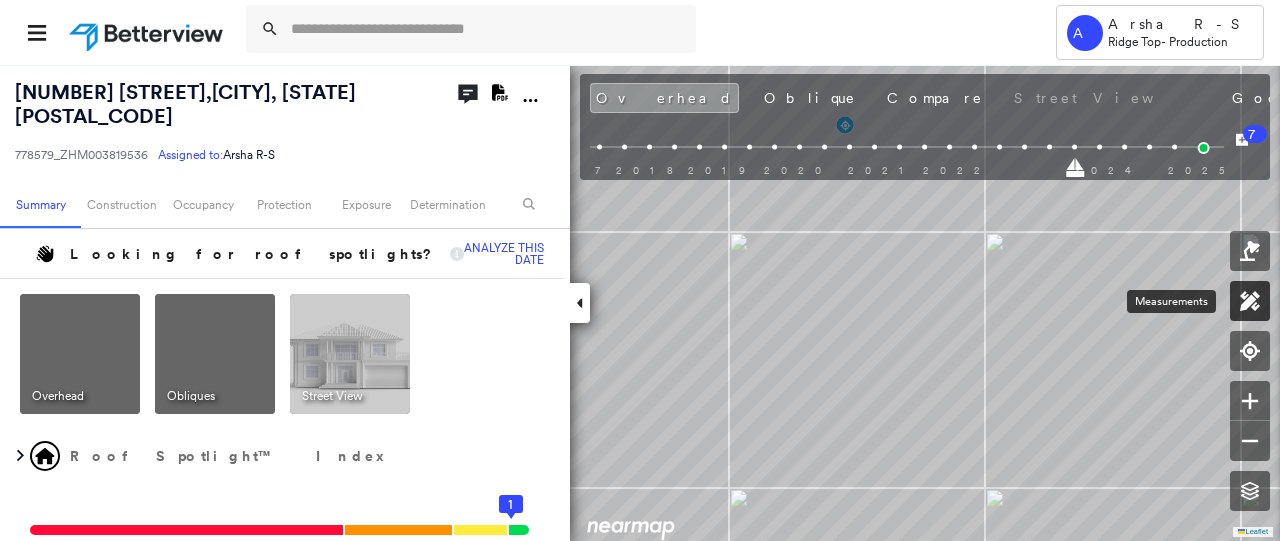 click 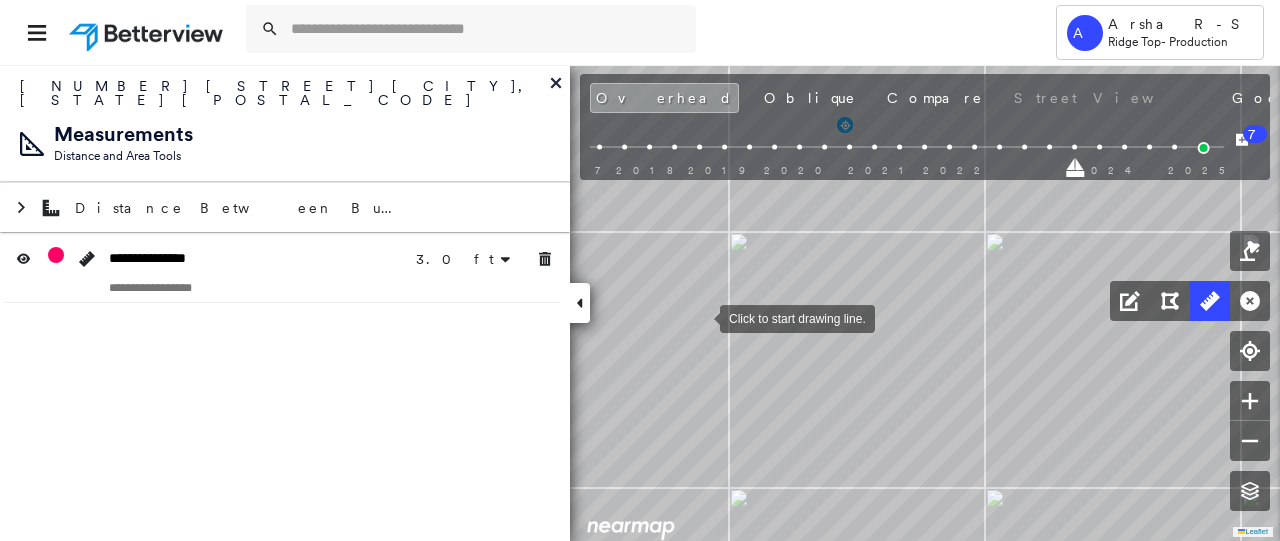 click at bounding box center (700, 317) 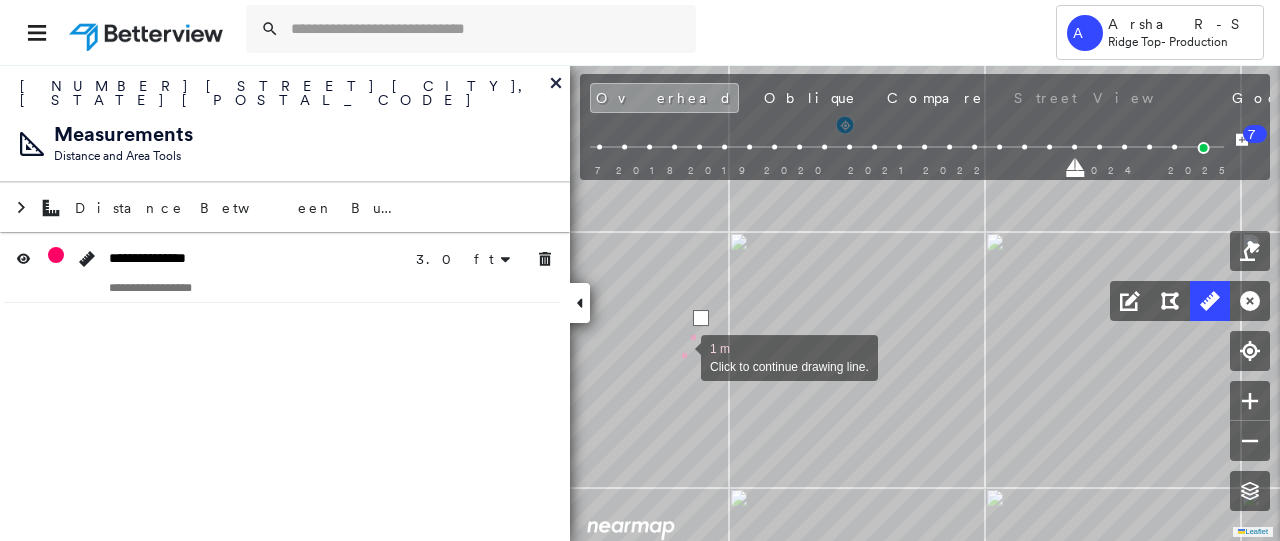 click at bounding box center [681, 356] 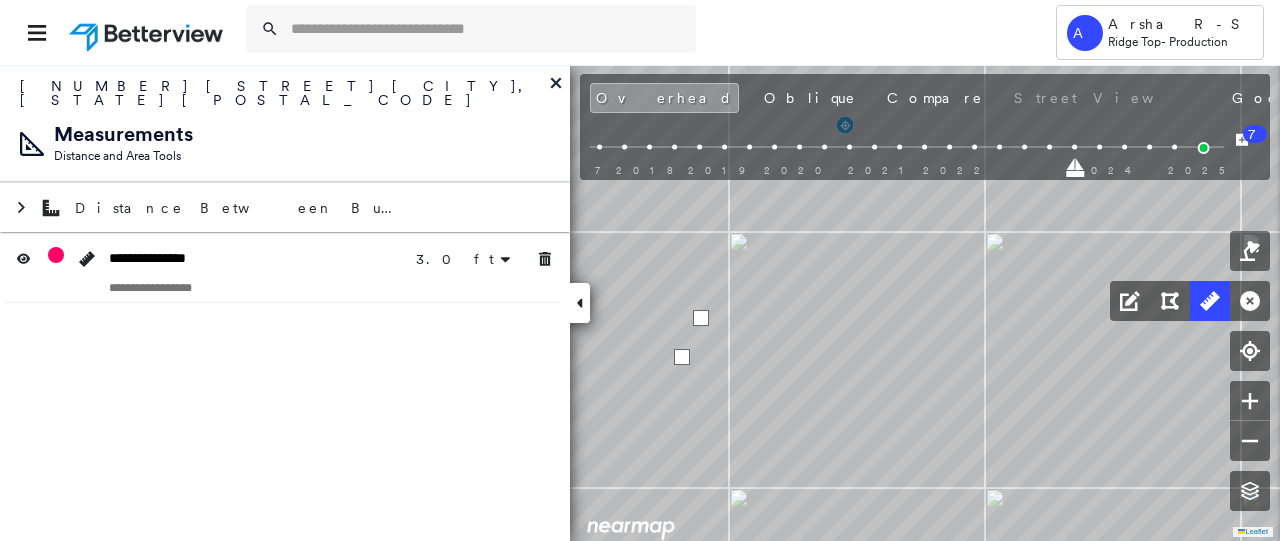 click at bounding box center (682, 357) 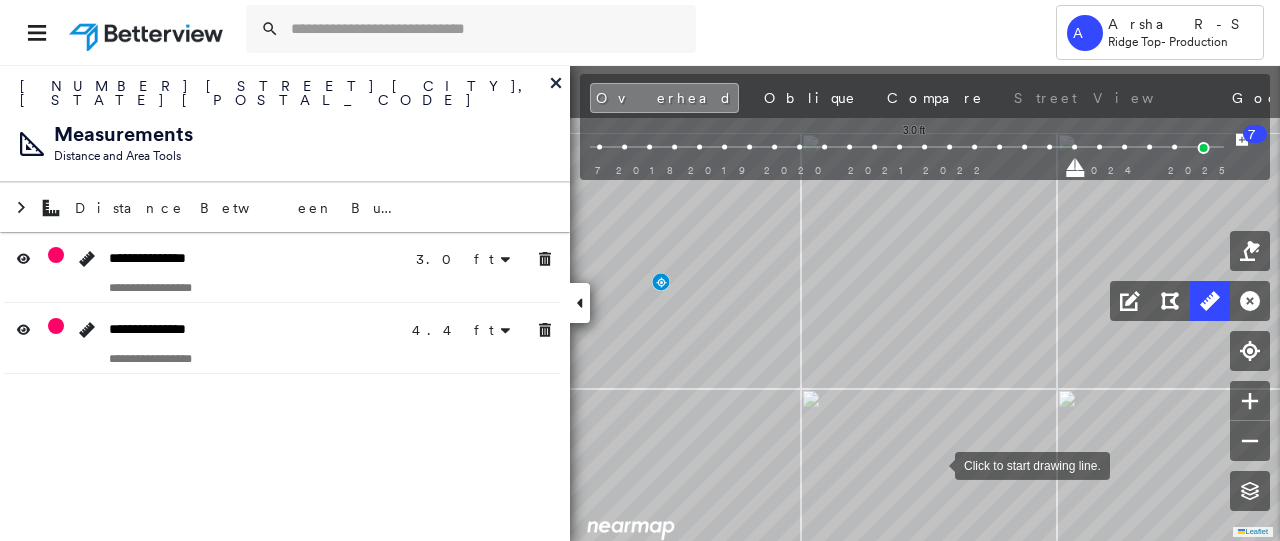 drag, startPoint x: 944, startPoint y: 396, endPoint x: 925, endPoint y: 478, distance: 84.17244 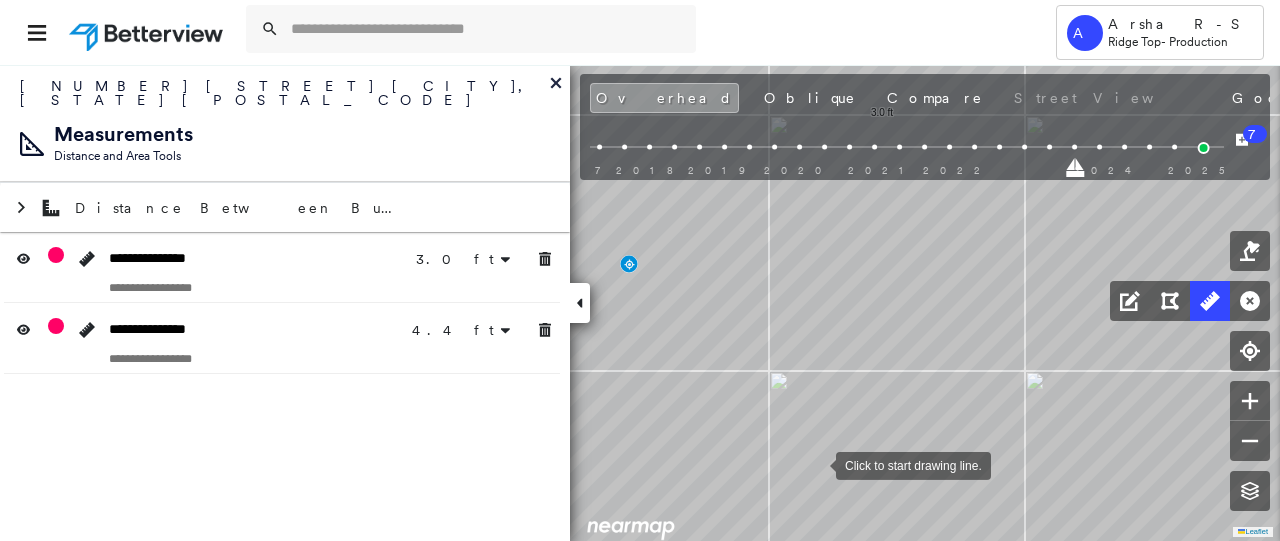 click at bounding box center (816, 464) 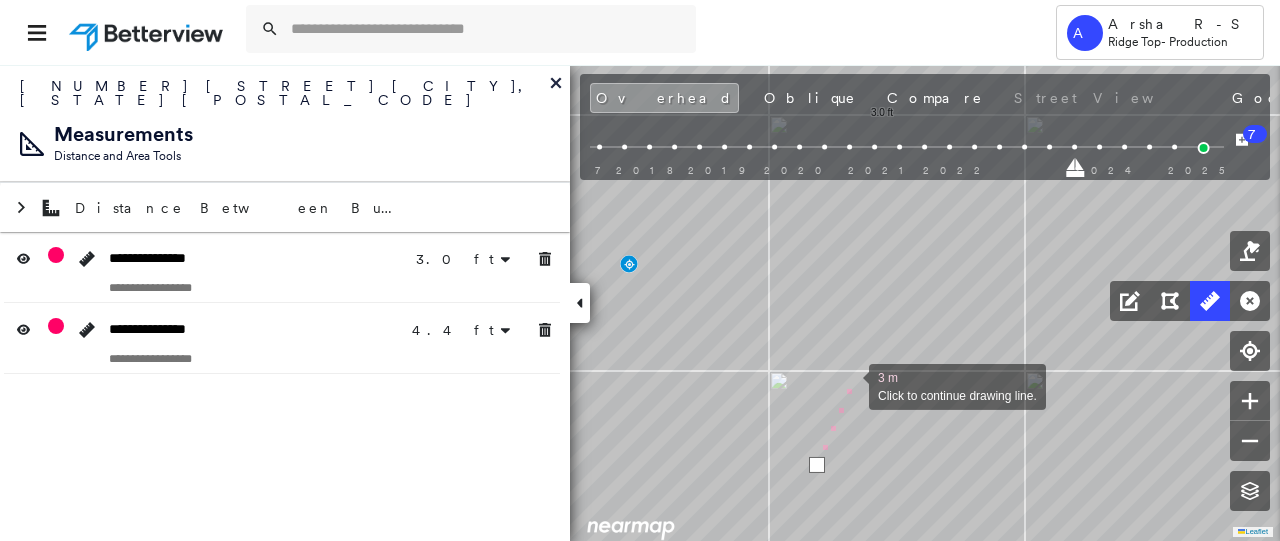 click at bounding box center [849, 385] 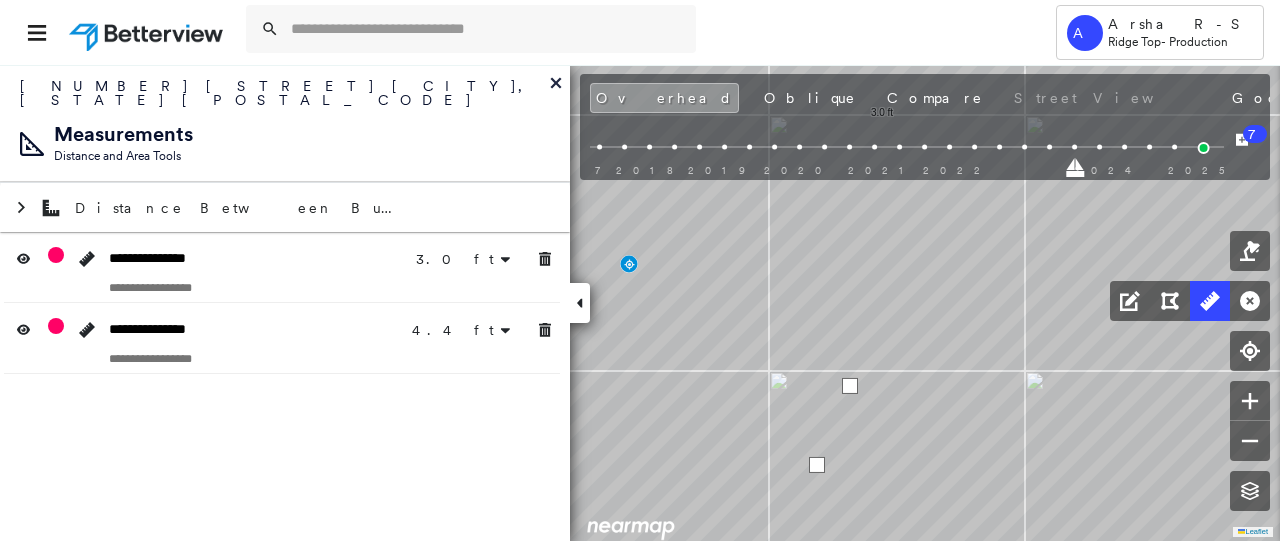 click at bounding box center [850, 386] 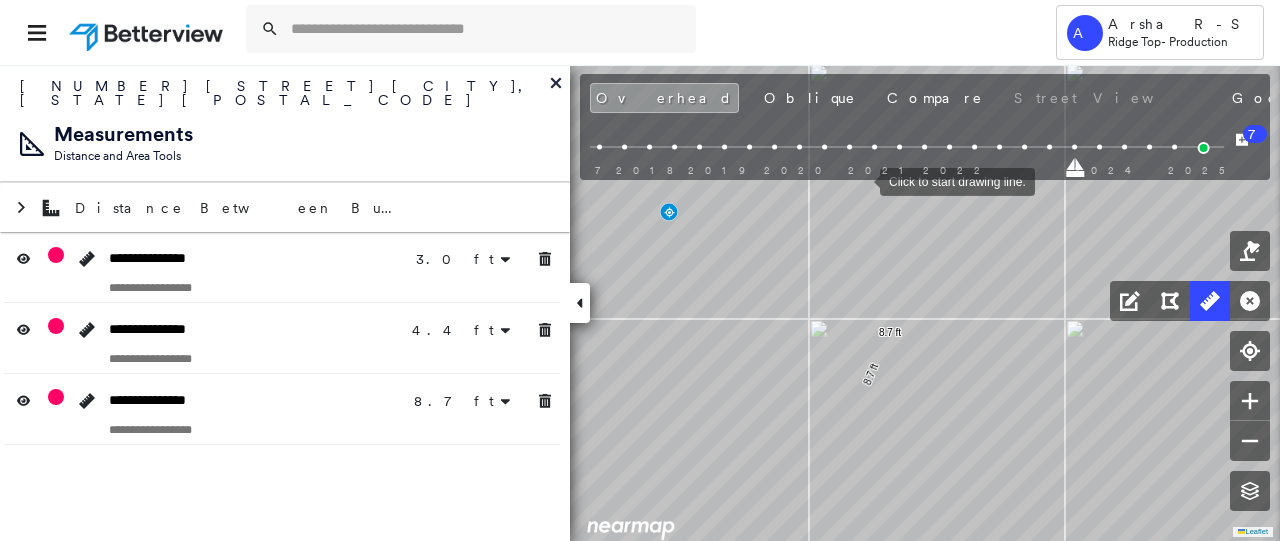 click at bounding box center (860, 180) 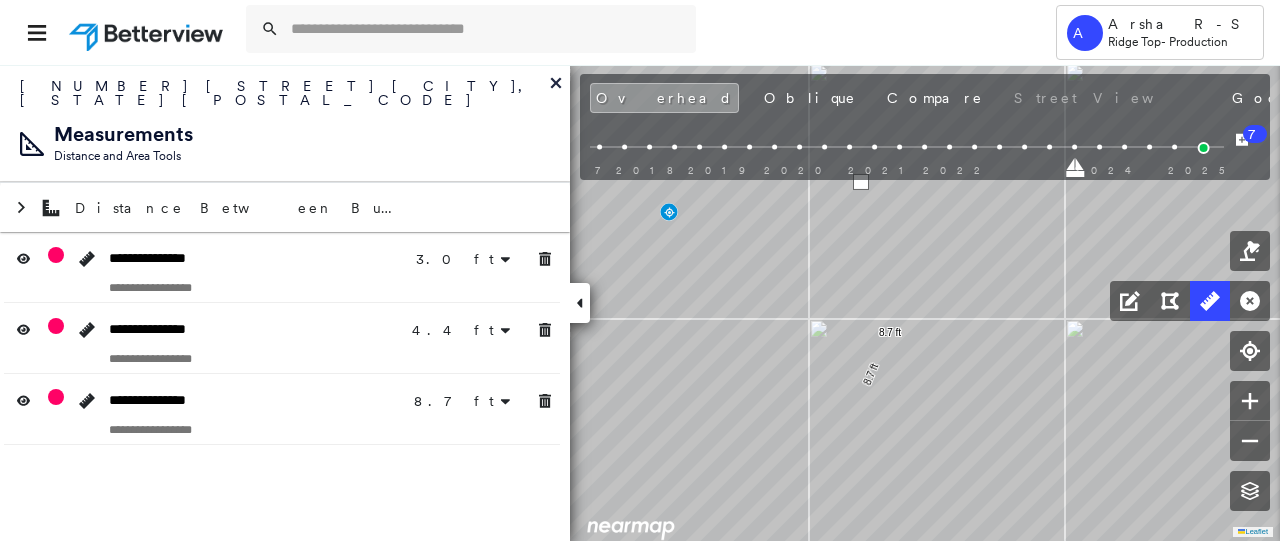 click at bounding box center (815, 166) 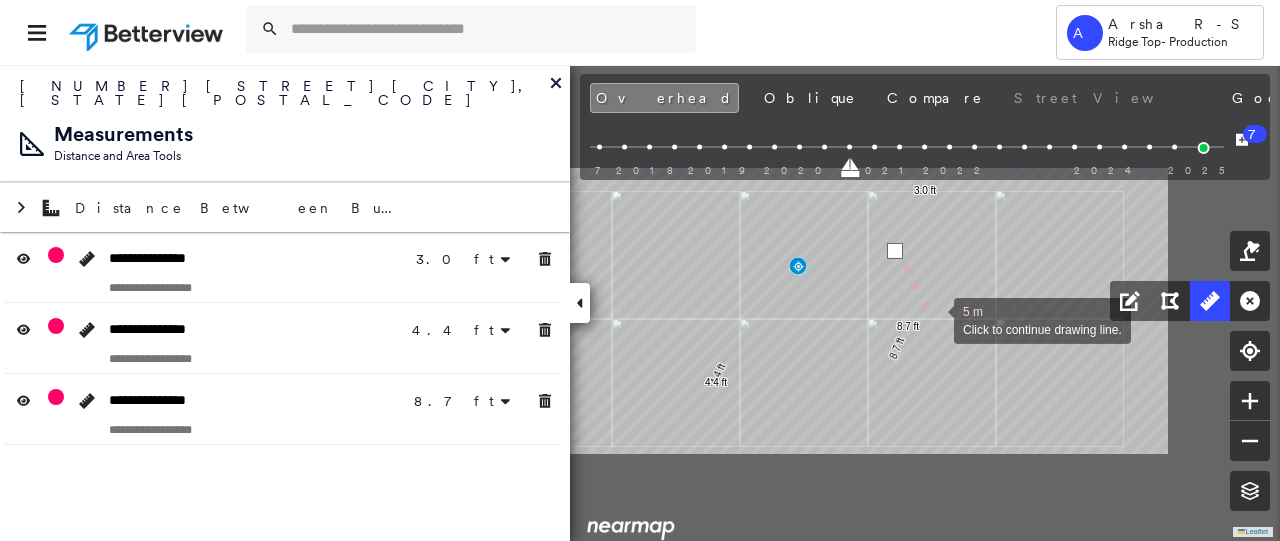 click at bounding box center [934, 319] 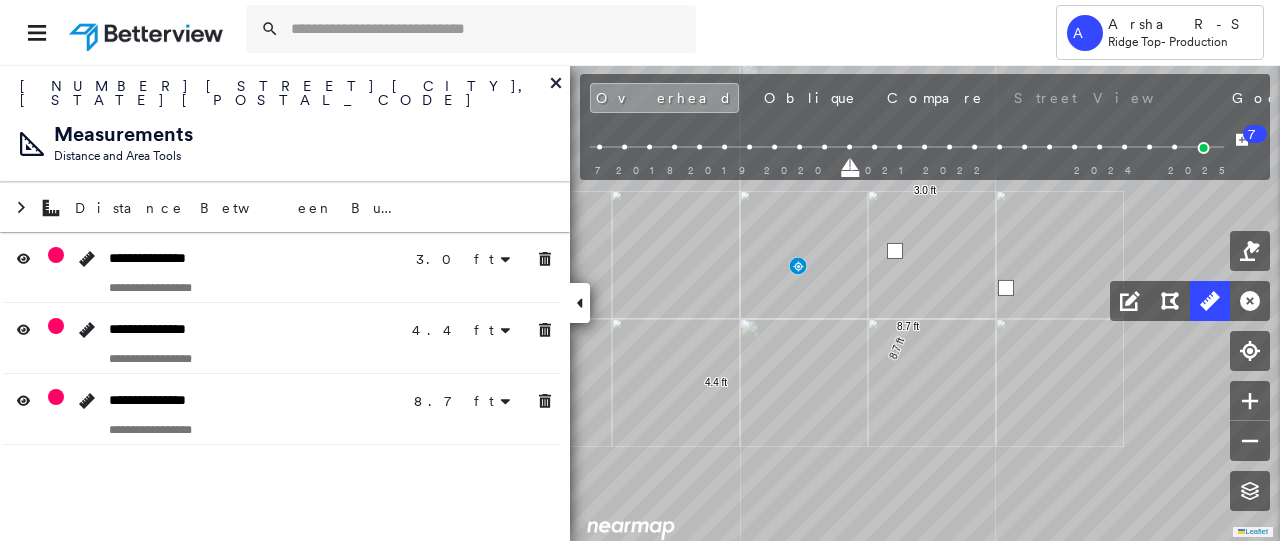 click at bounding box center [1006, 288] 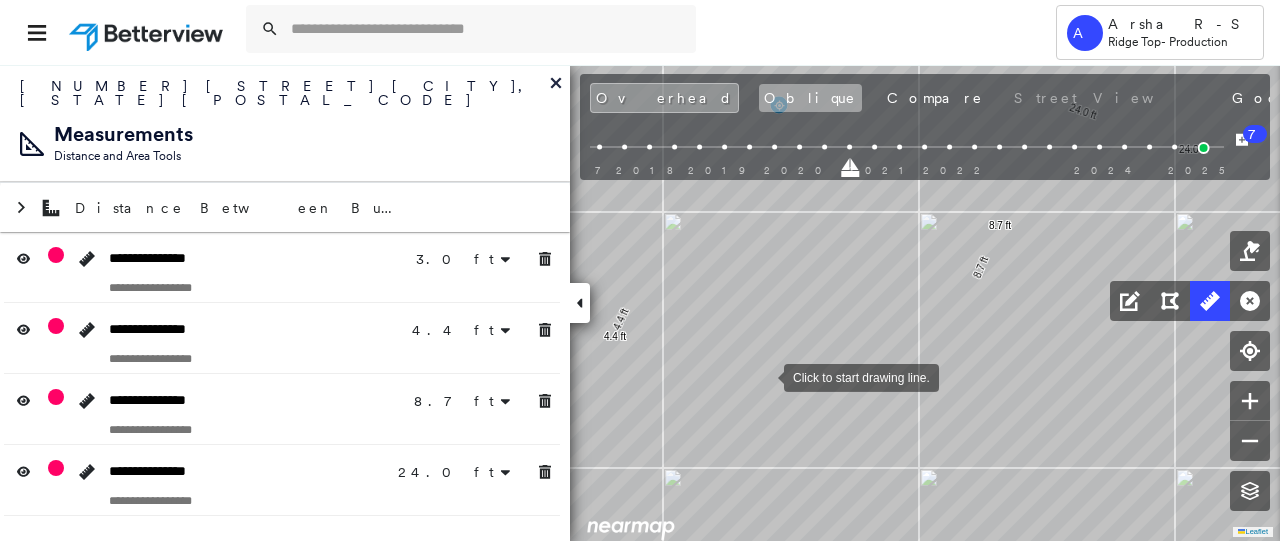 click on "Oblique" at bounding box center [810, 98] 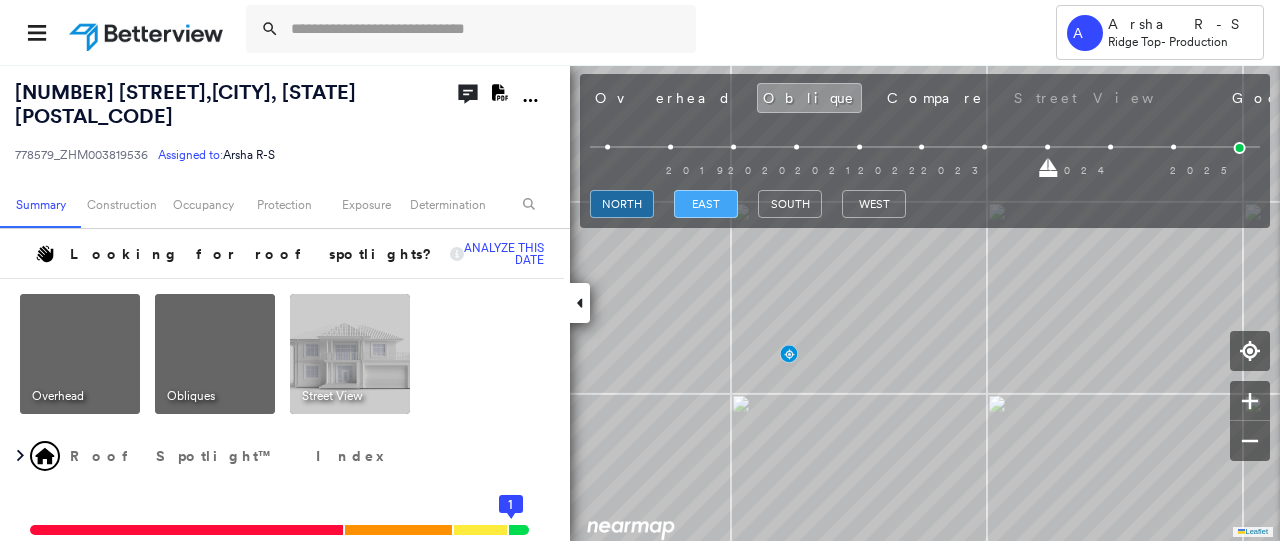 click on "east" at bounding box center [706, 204] 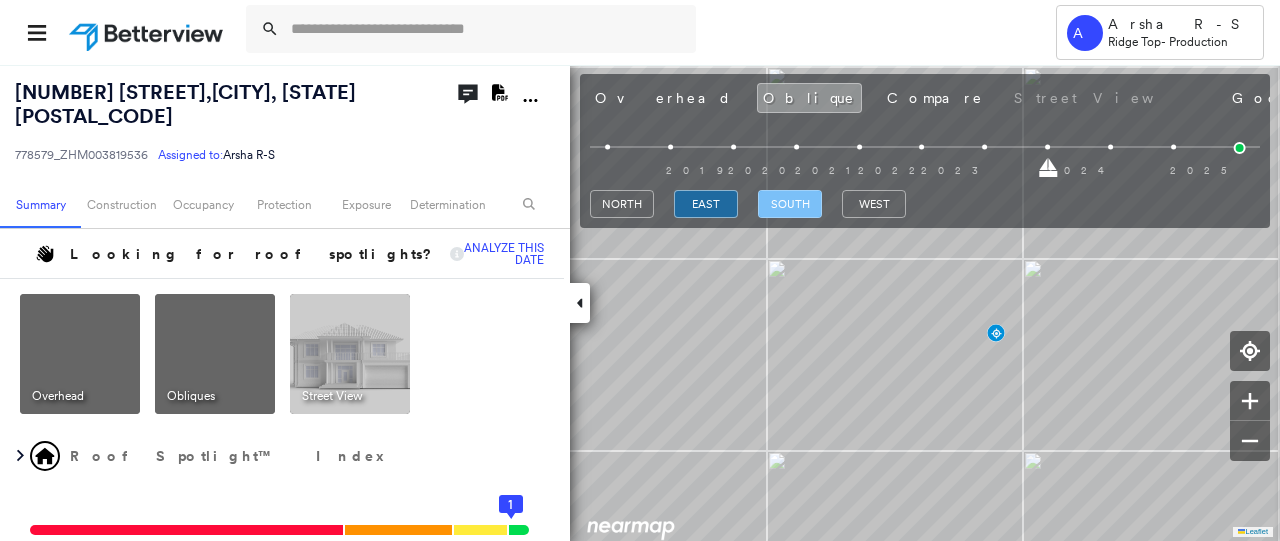 click on "south" at bounding box center [790, 204] 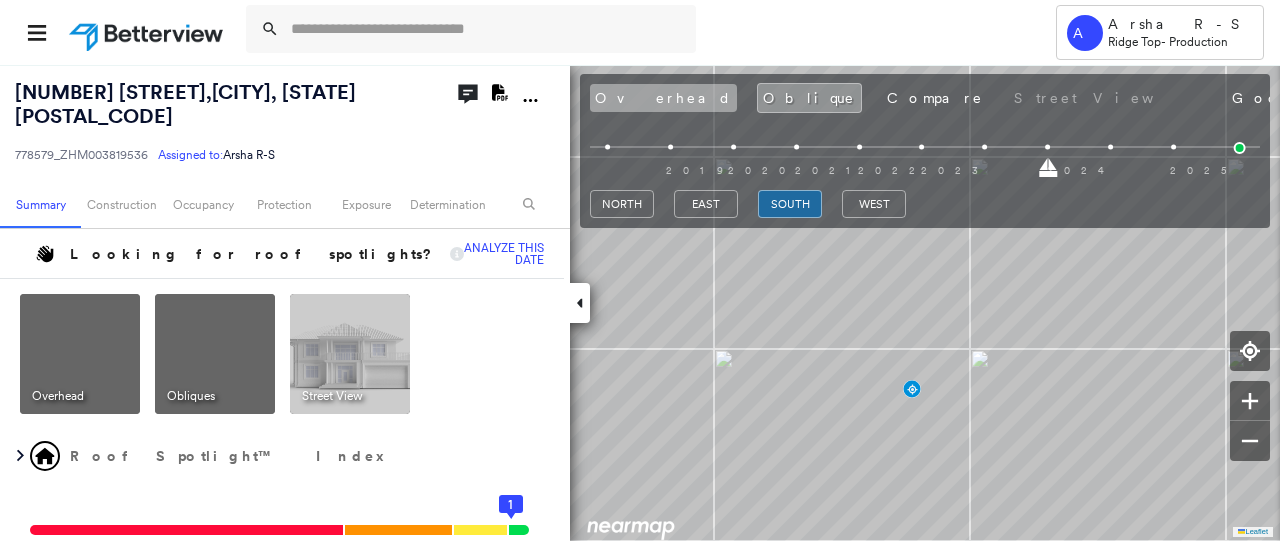 click on "Overhead" at bounding box center (663, 98) 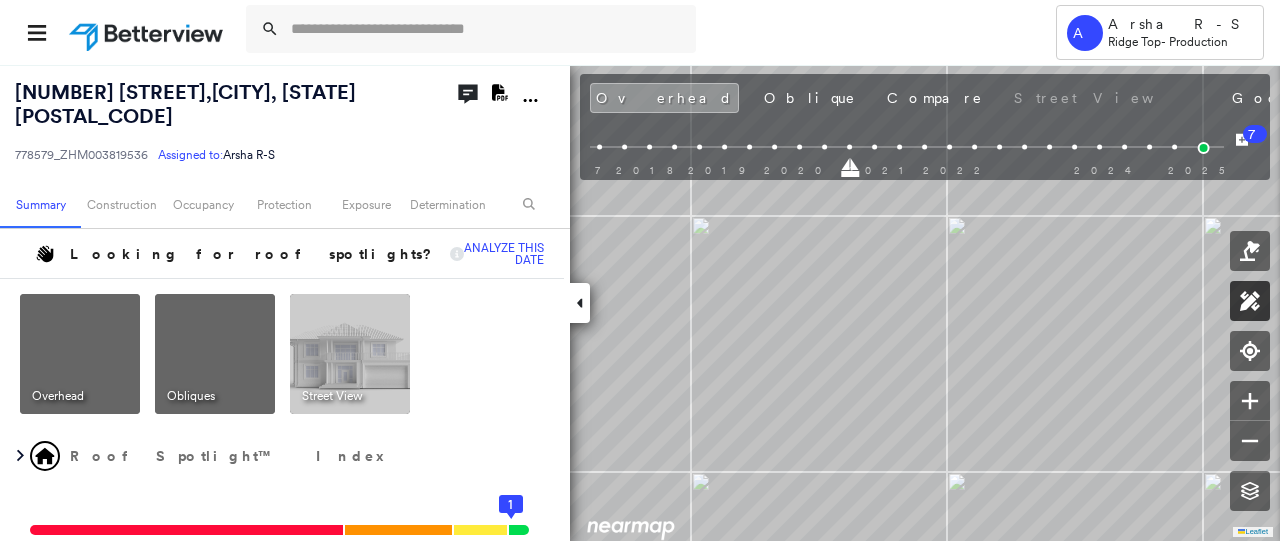 click 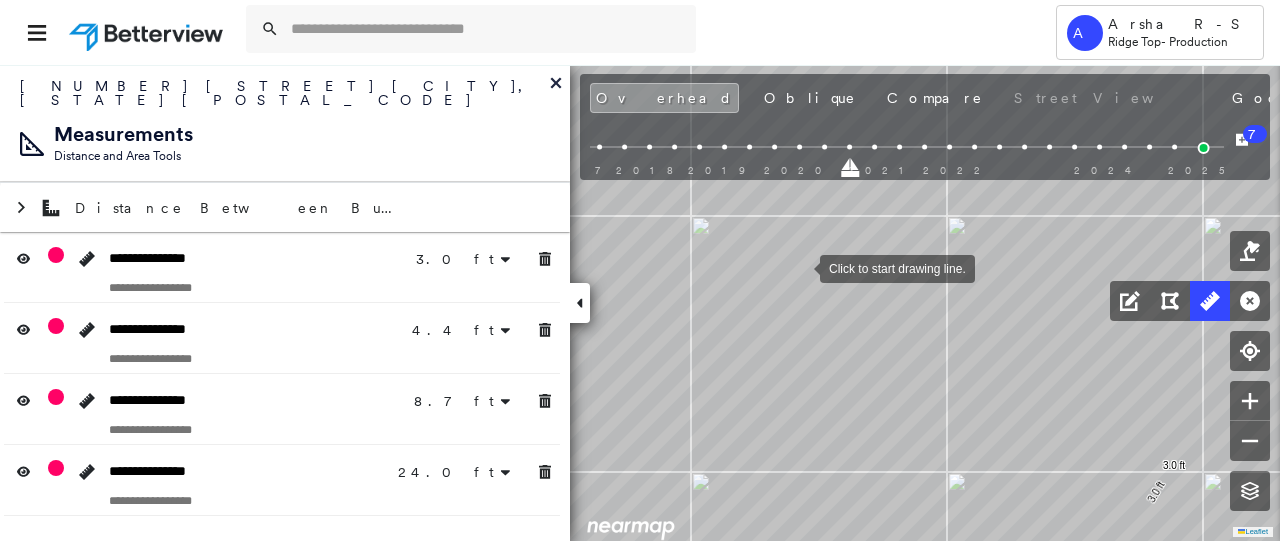 click at bounding box center (800, 267) 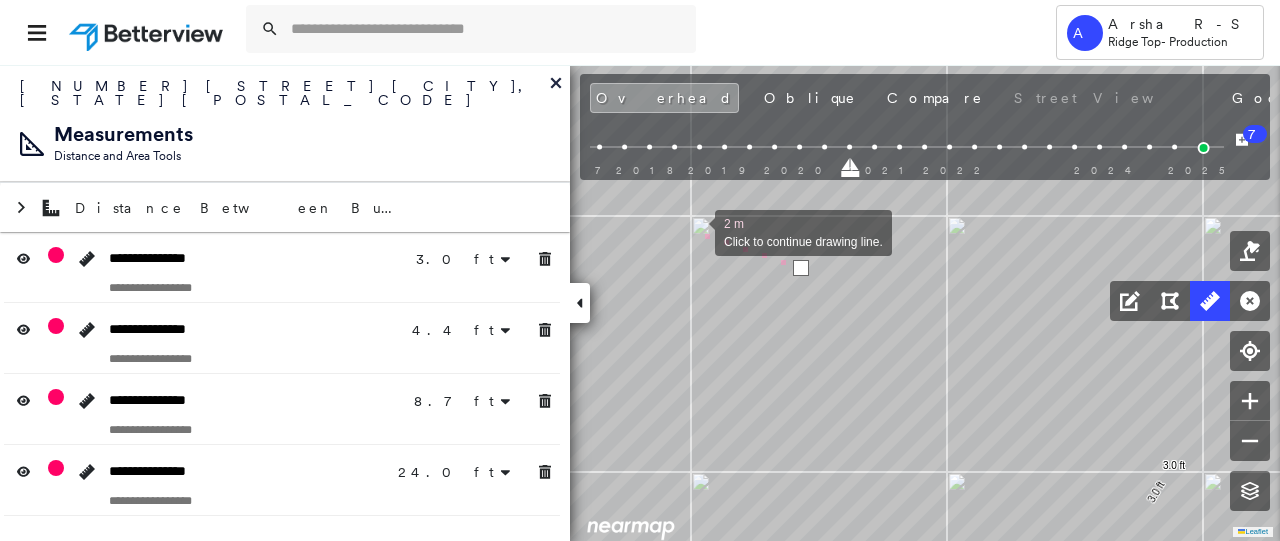 click at bounding box center [695, 231] 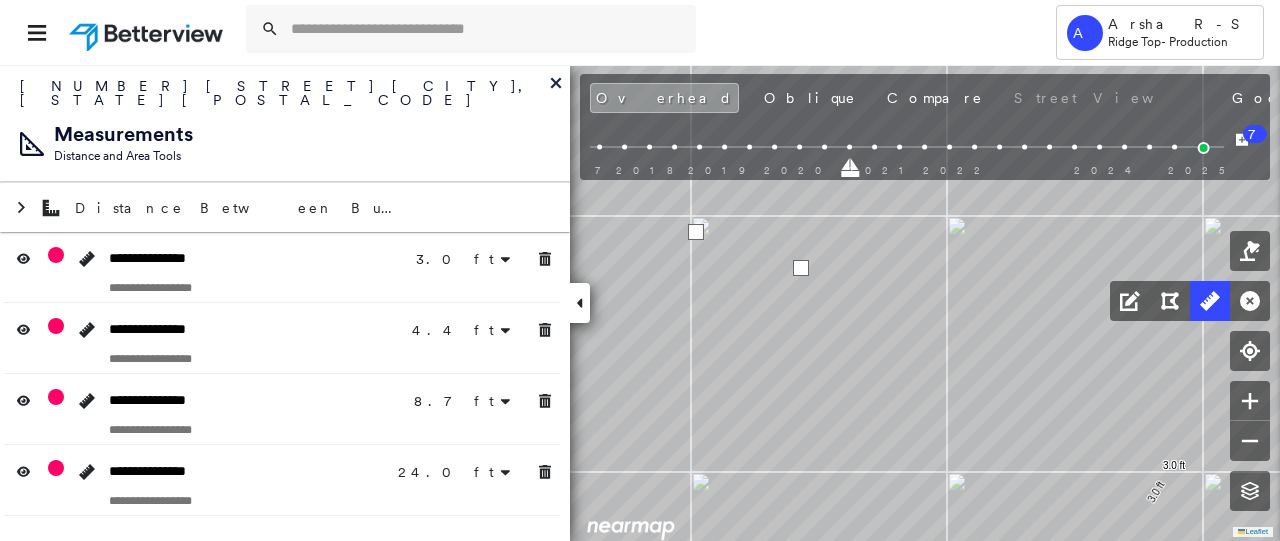 click at bounding box center [696, 232] 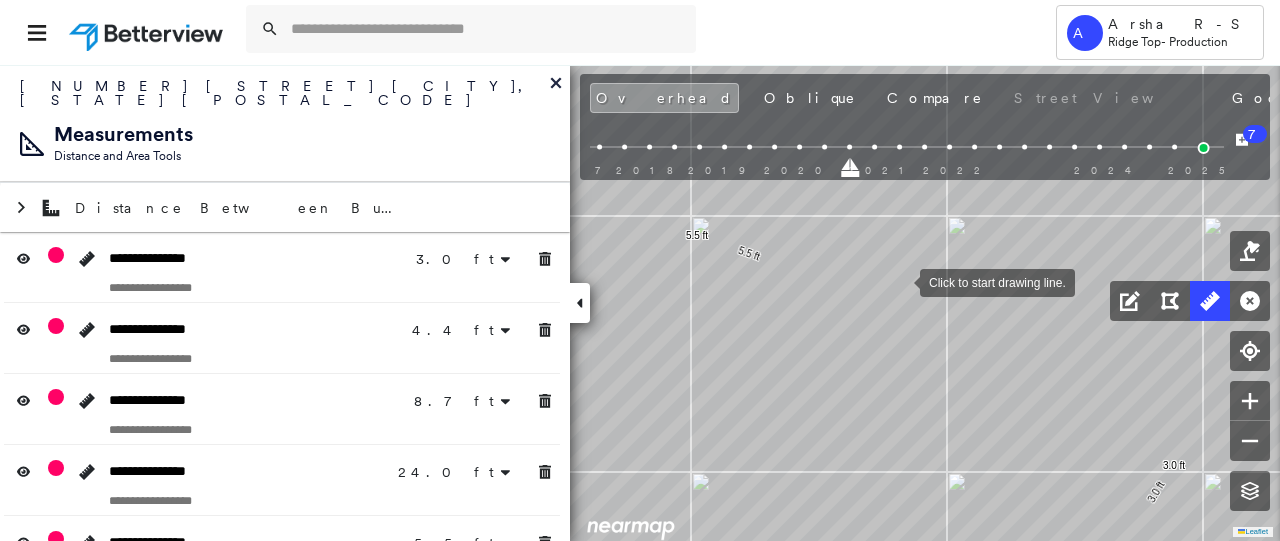 click at bounding box center [900, 281] 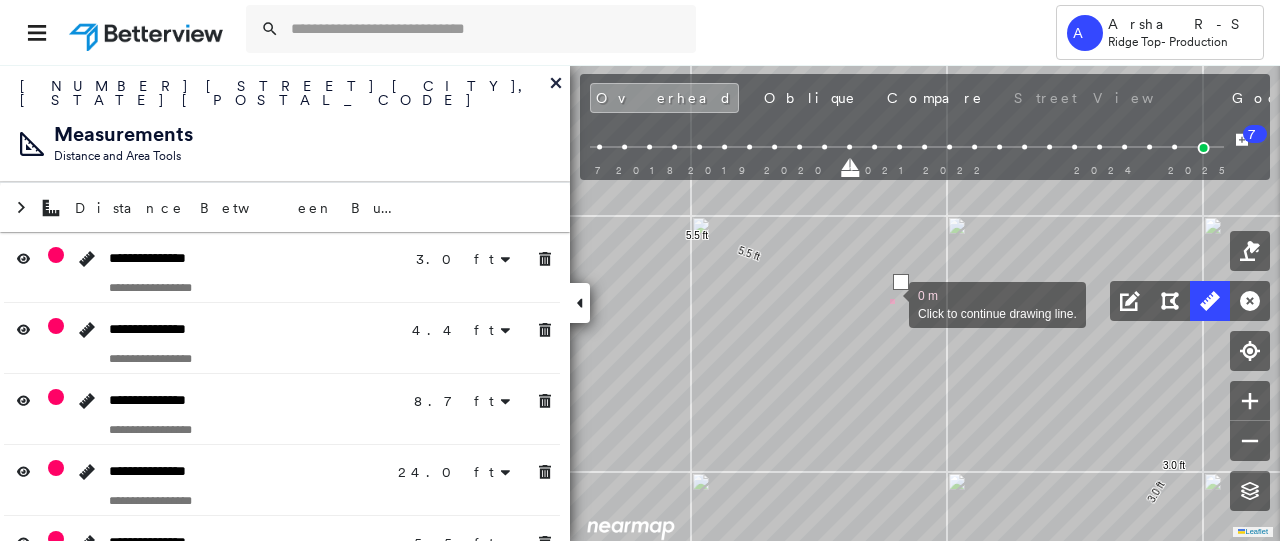 click at bounding box center (889, 303) 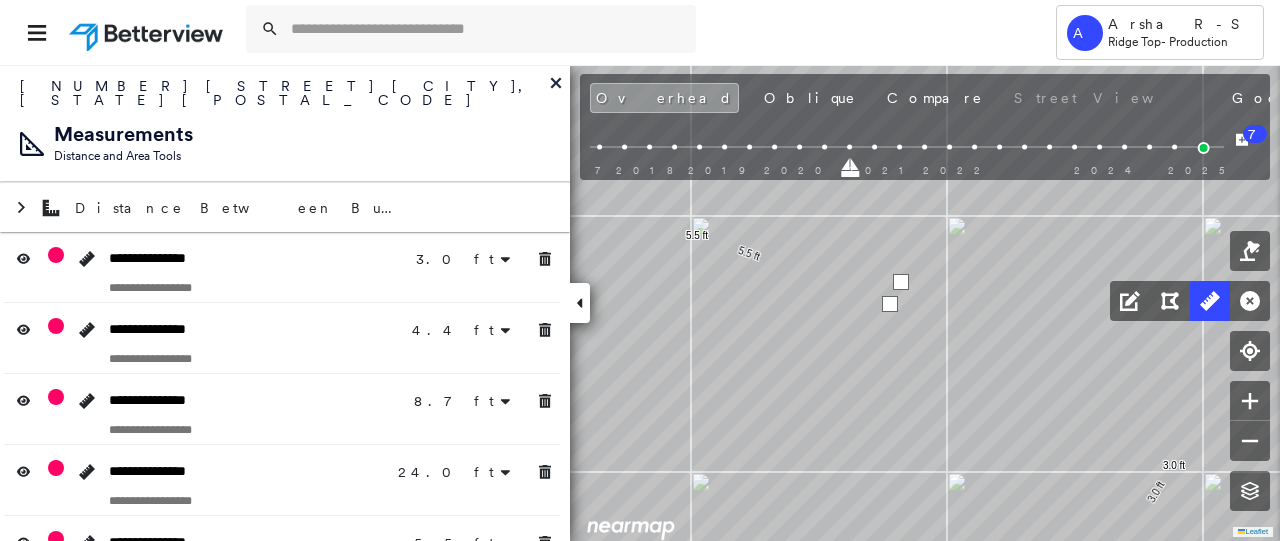 click at bounding box center (890, 304) 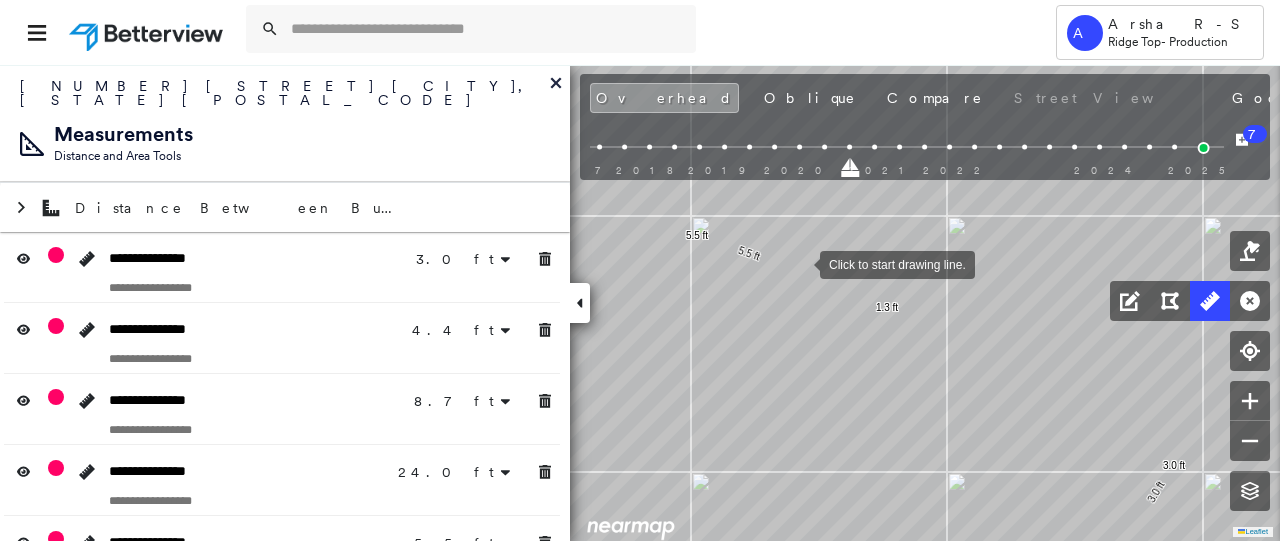 drag, startPoint x: 802, startPoint y: 265, endPoint x: 814, endPoint y: 266, distance: 12.0415945 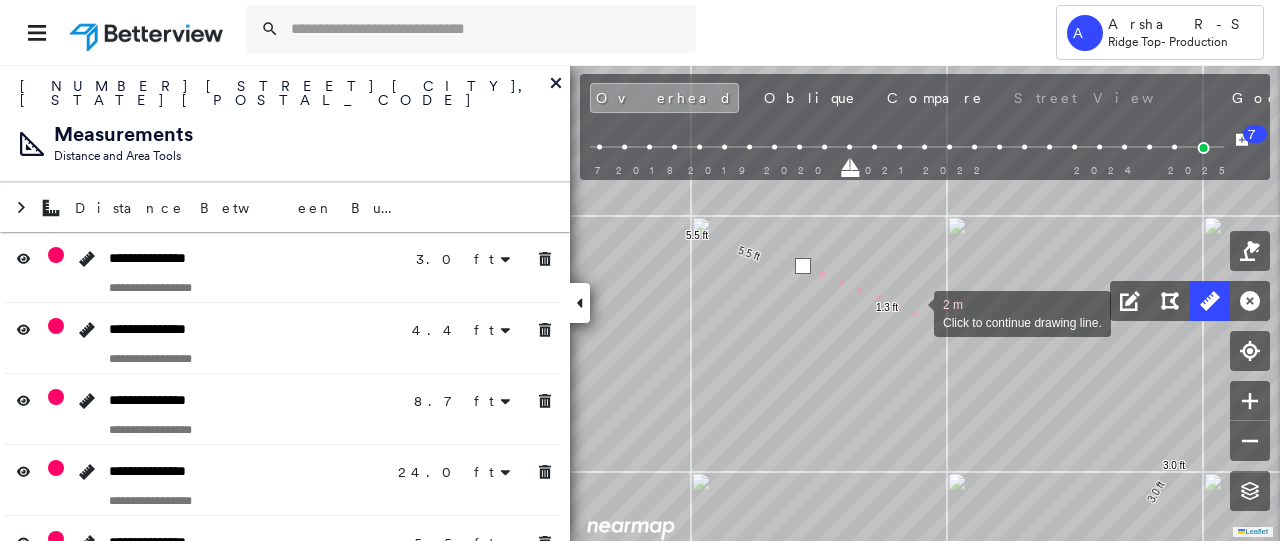 click at bounding box center (914, 312) 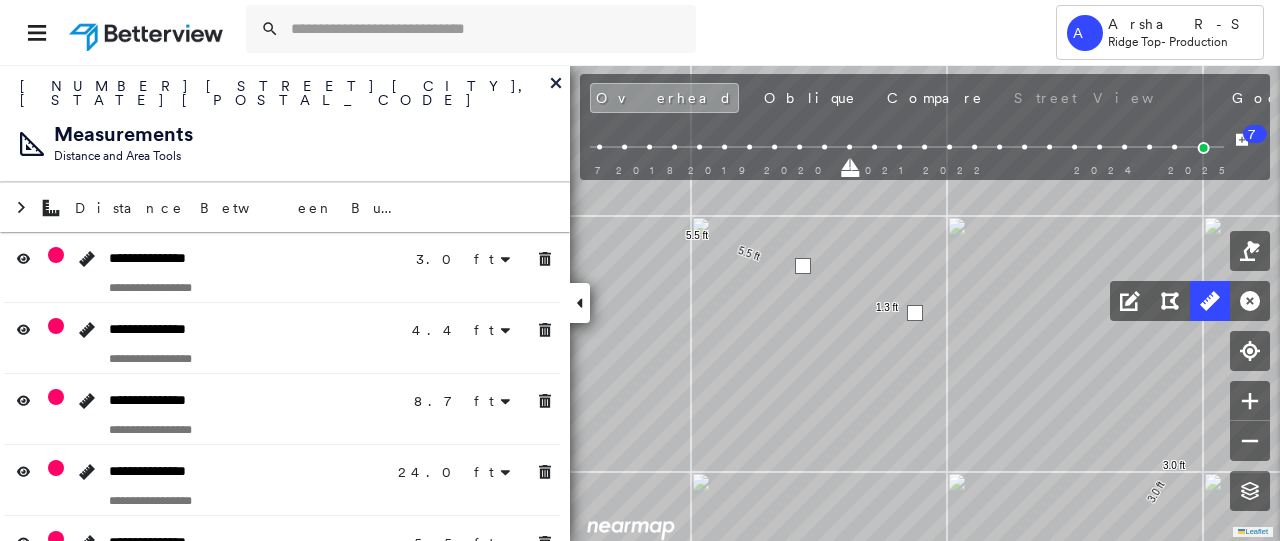 click at bounding box center (915, 313) 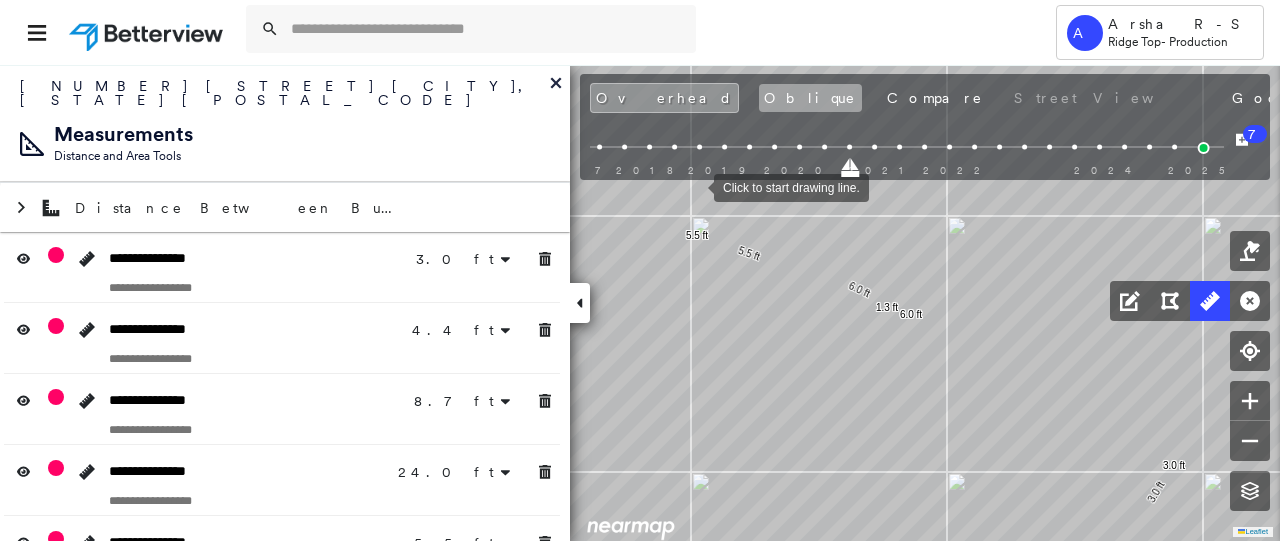 click on "Oblique" at bounding box center [810, 98] 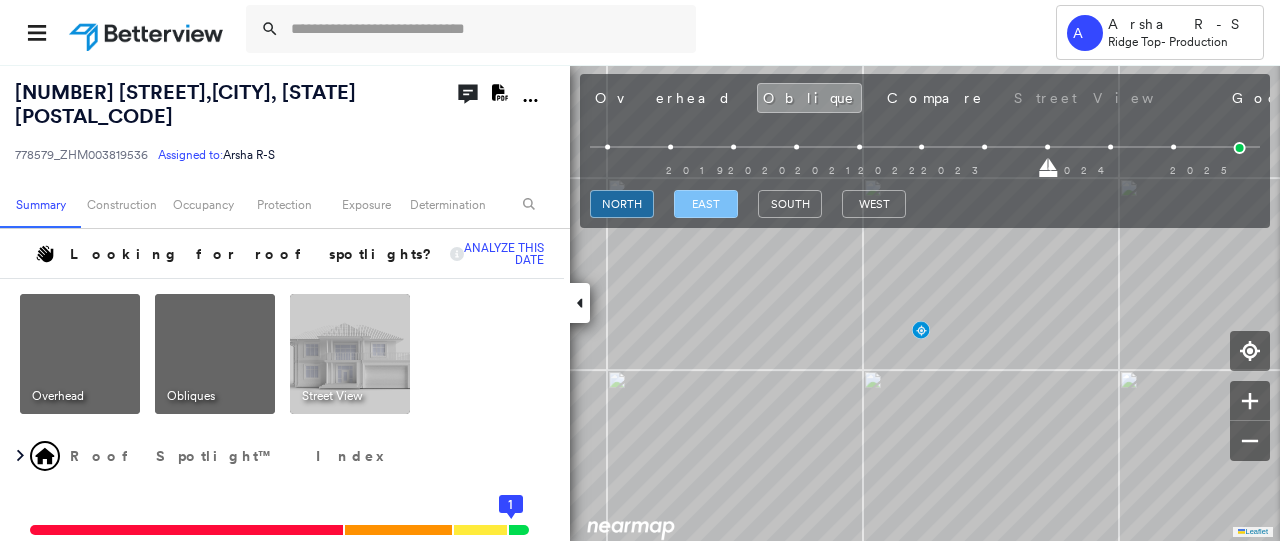 click on "east" at bounding box center (706, 204) 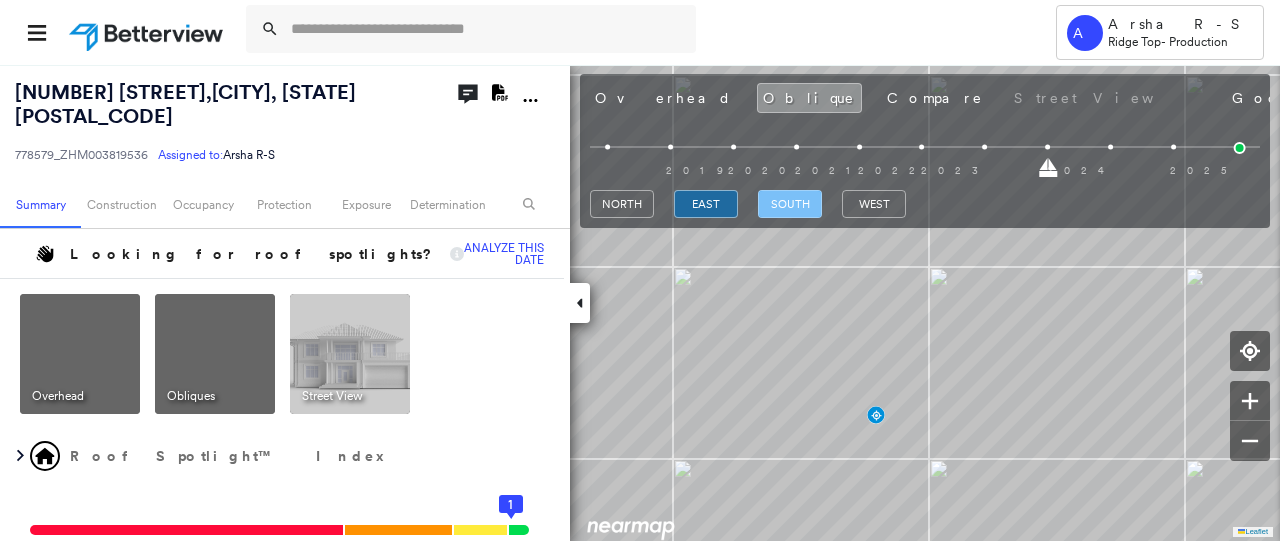 click on "south" at bounding box center [790, 204] 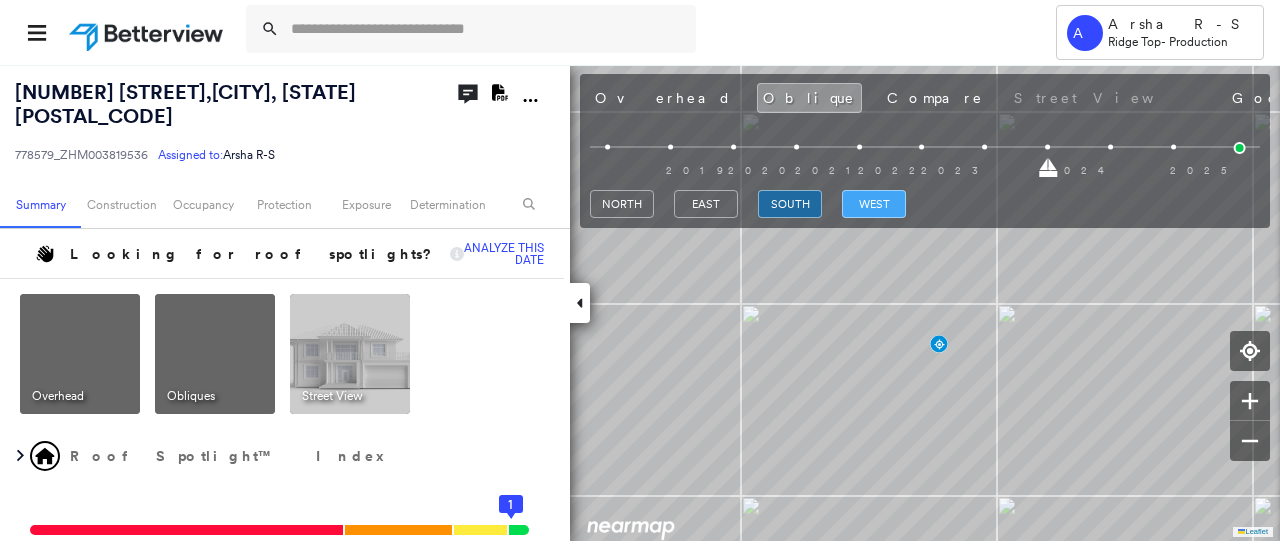 click on "west" at bounding box center (874, 204) 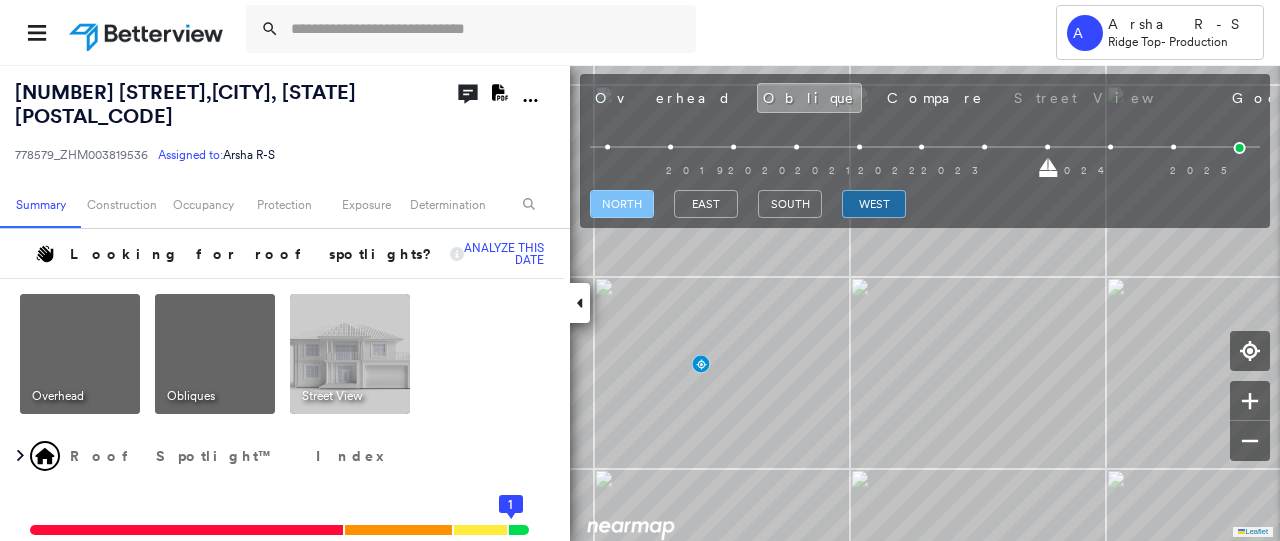 click on "north" at bounding box center (622, 204) 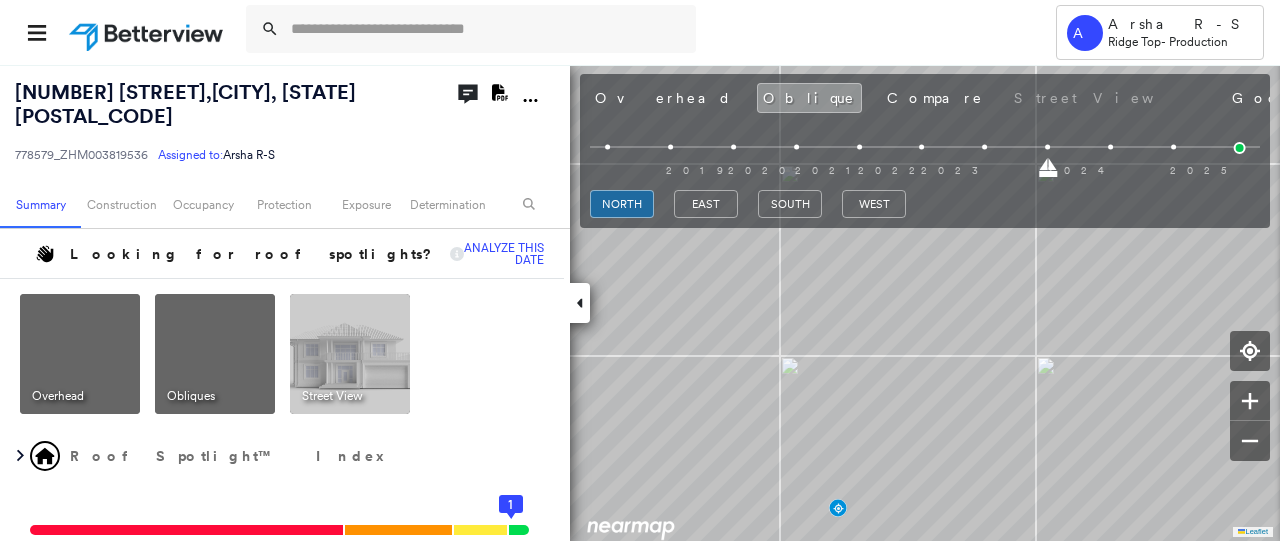 click at bounding box center (925, 166) 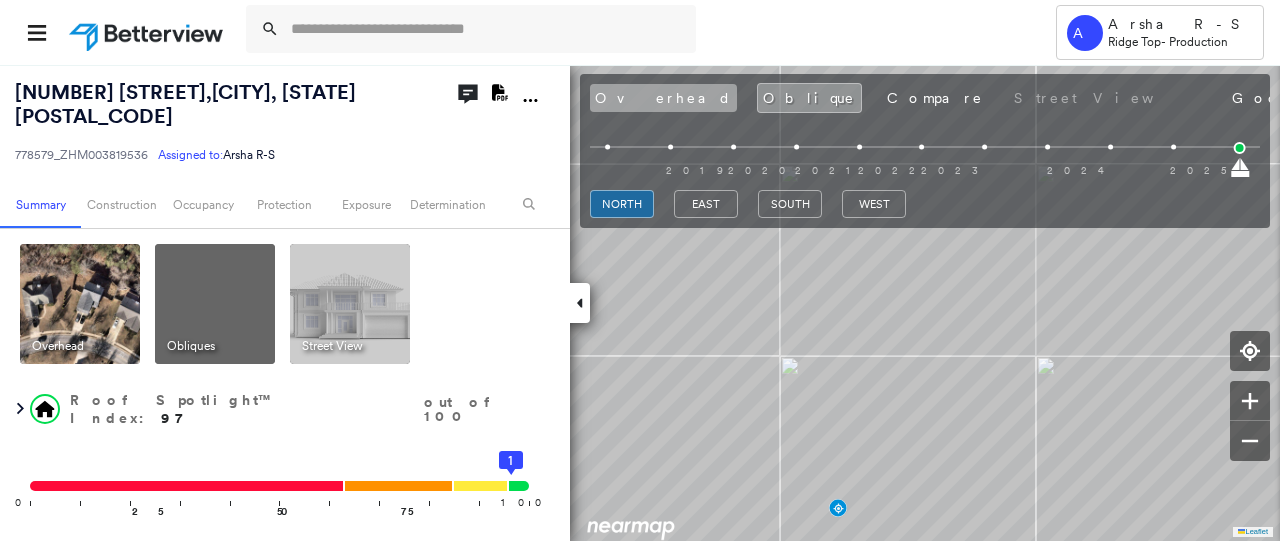 click on "Overhead" at bounding box center [663, 98] 